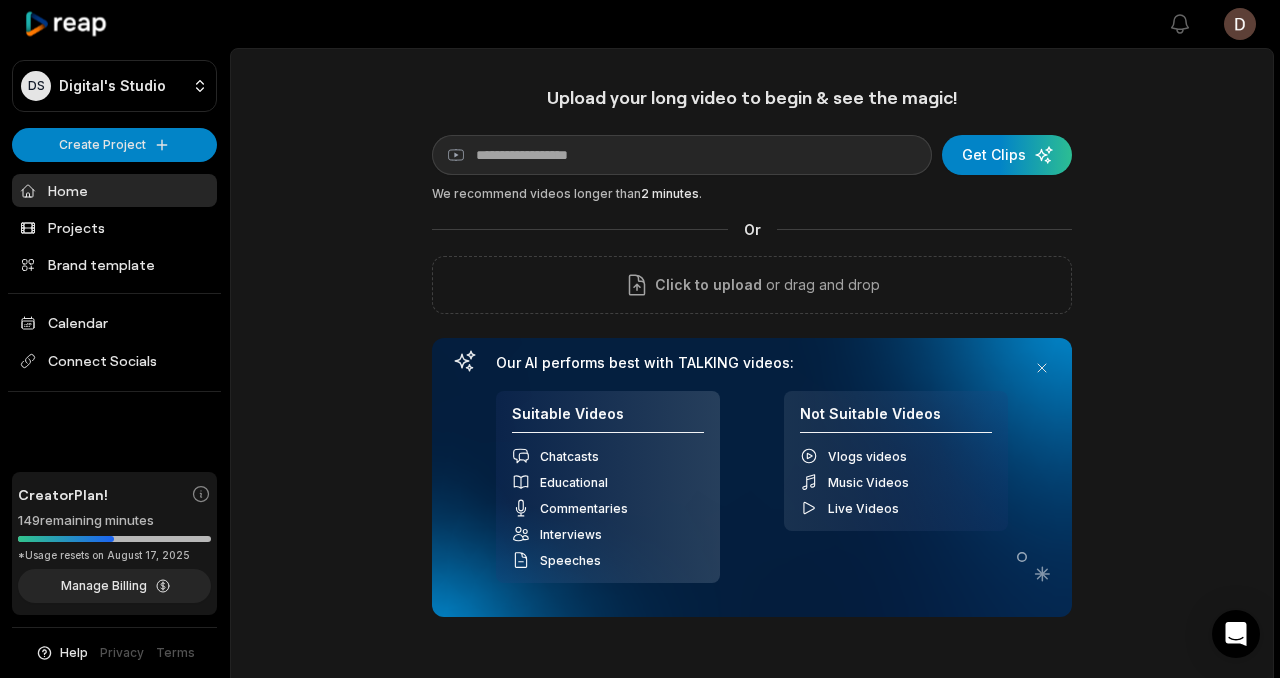 scroll, scrollTop: 0, scrollLeft: 0, axis: both 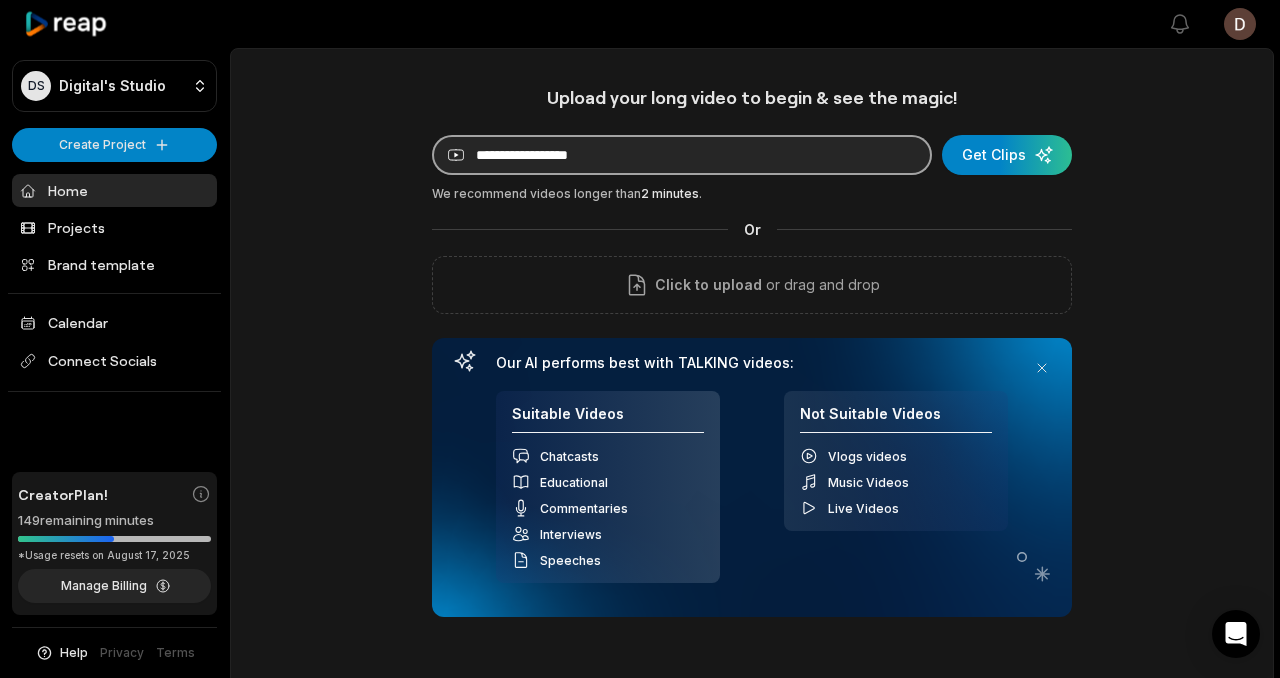 click at bounding box center [682, 155] 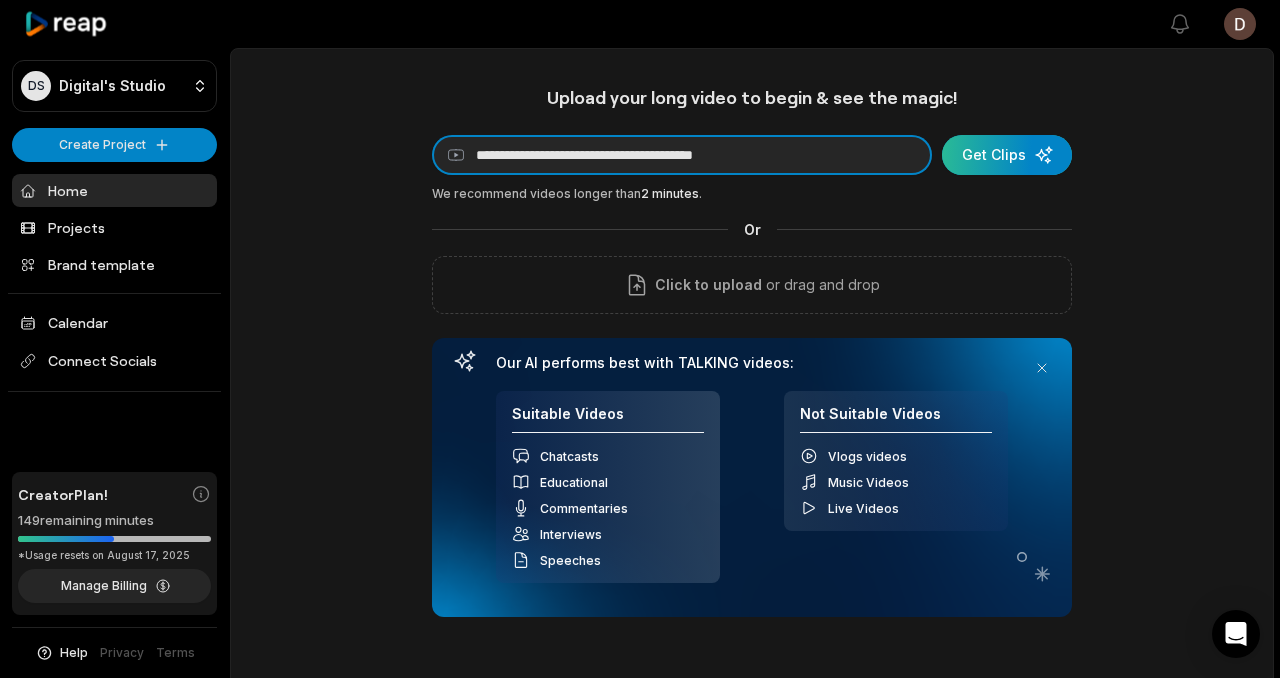type on "**********" 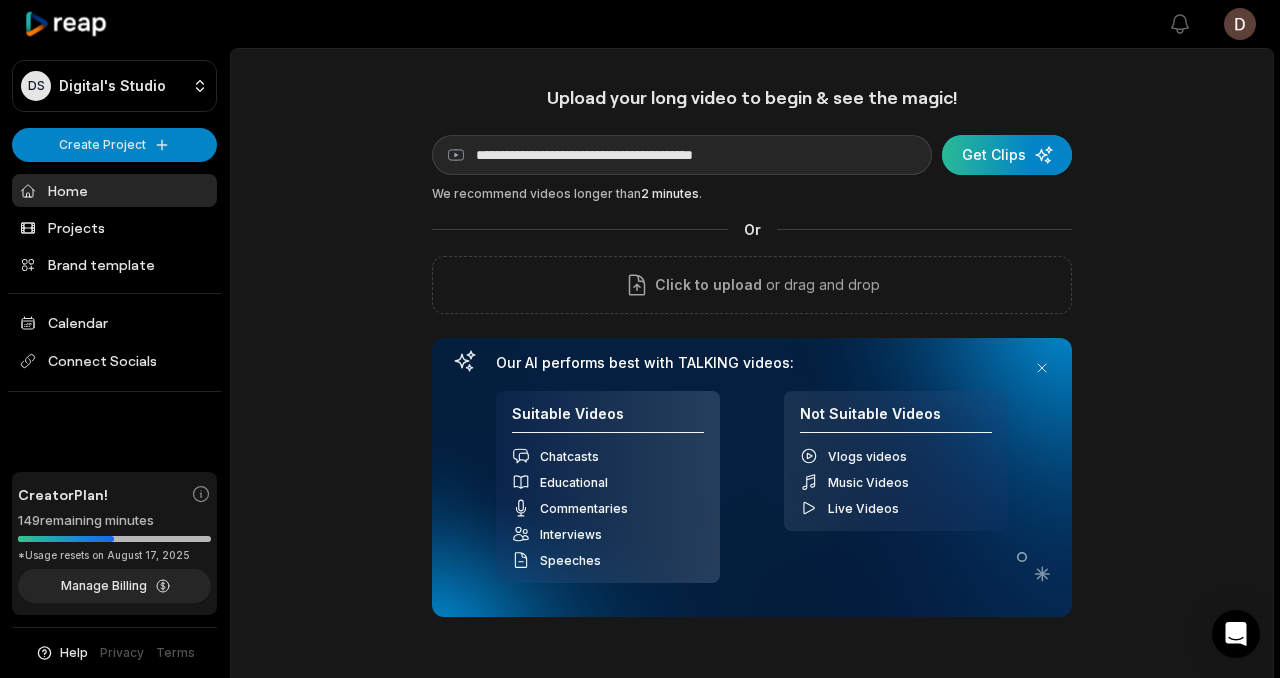 click at bounding box center (1007, 155) 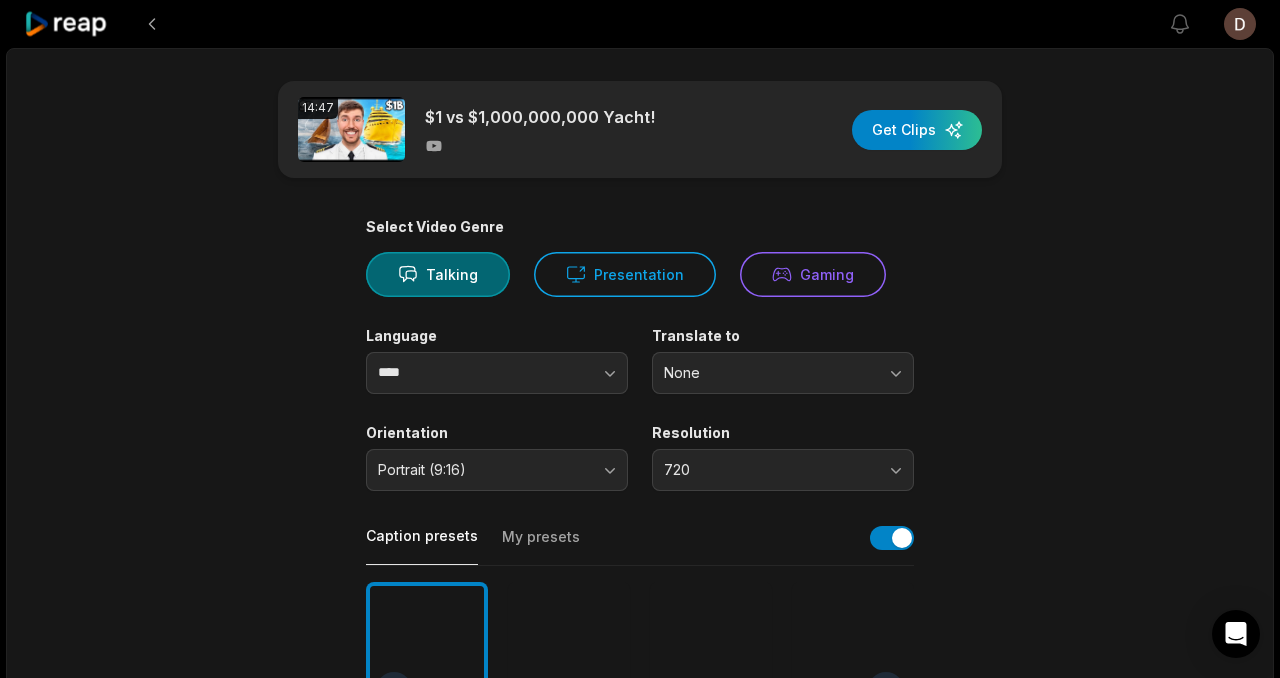 scroll, scrollTop: 95, scrollLeft: 0, axis: vertical 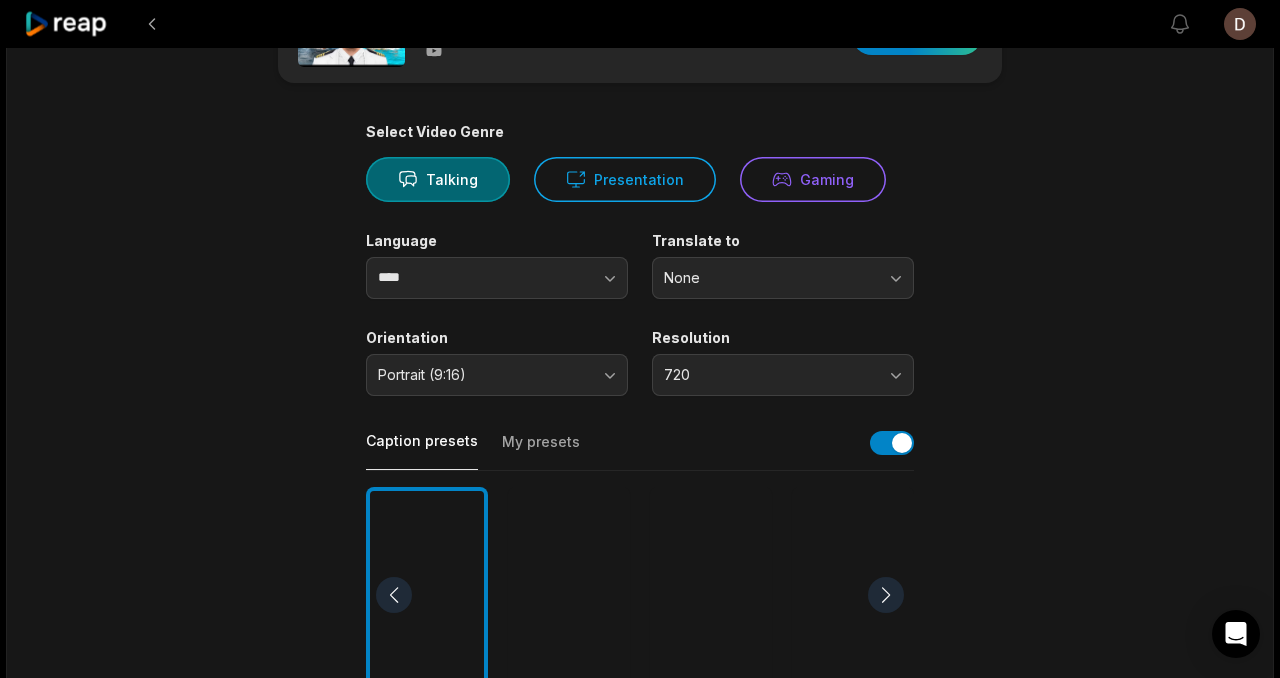 click at bounding box center [711, 595] 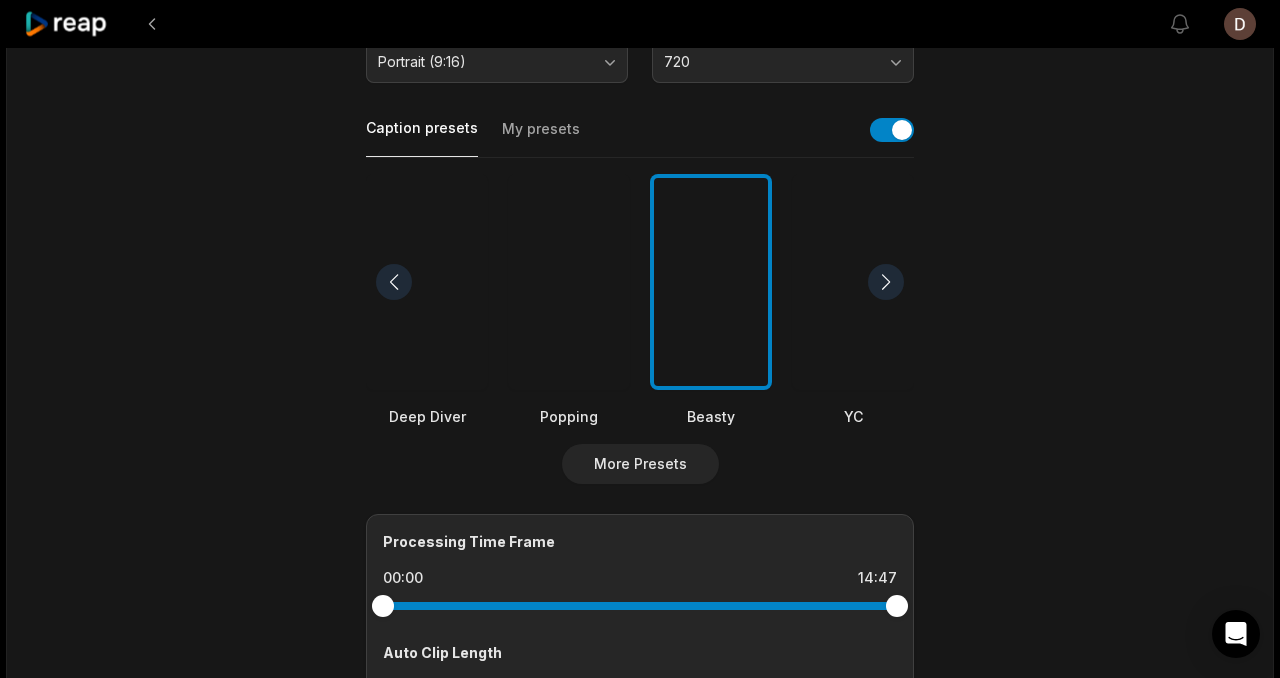 scroll, scrollTop: 763, scrollLeft: 0, axis: vertical 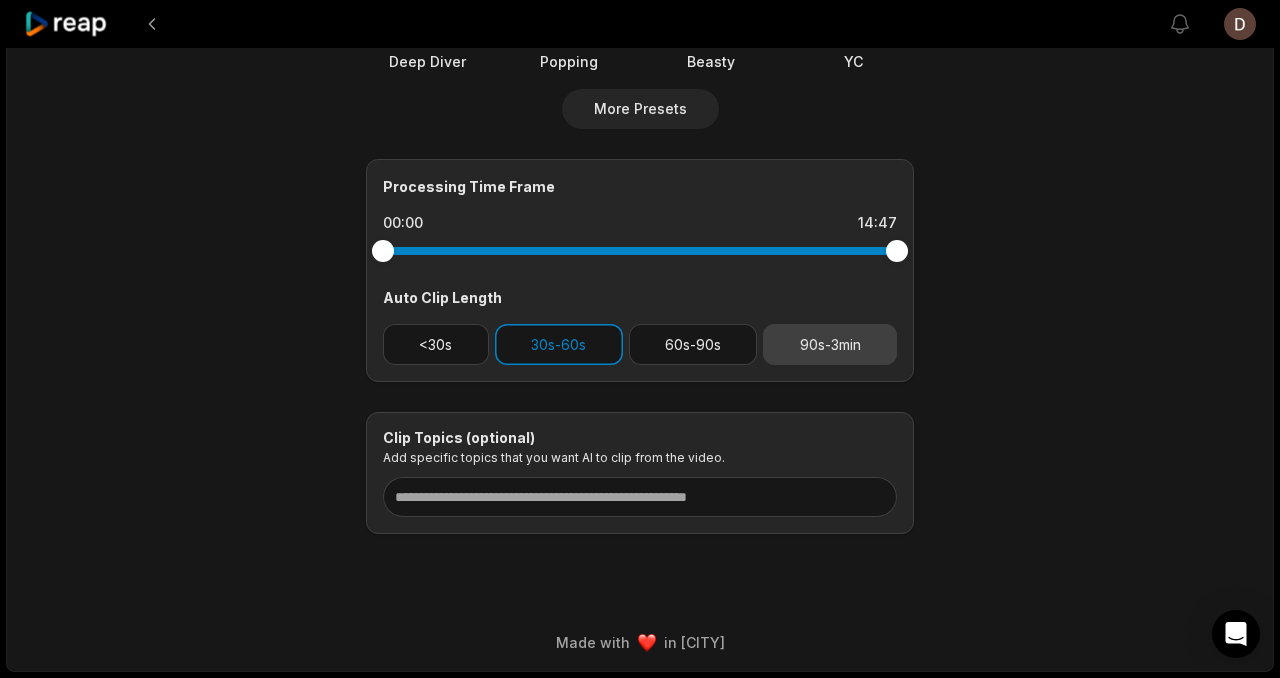 click on "90s-3min" at bounding box center [830, 344] 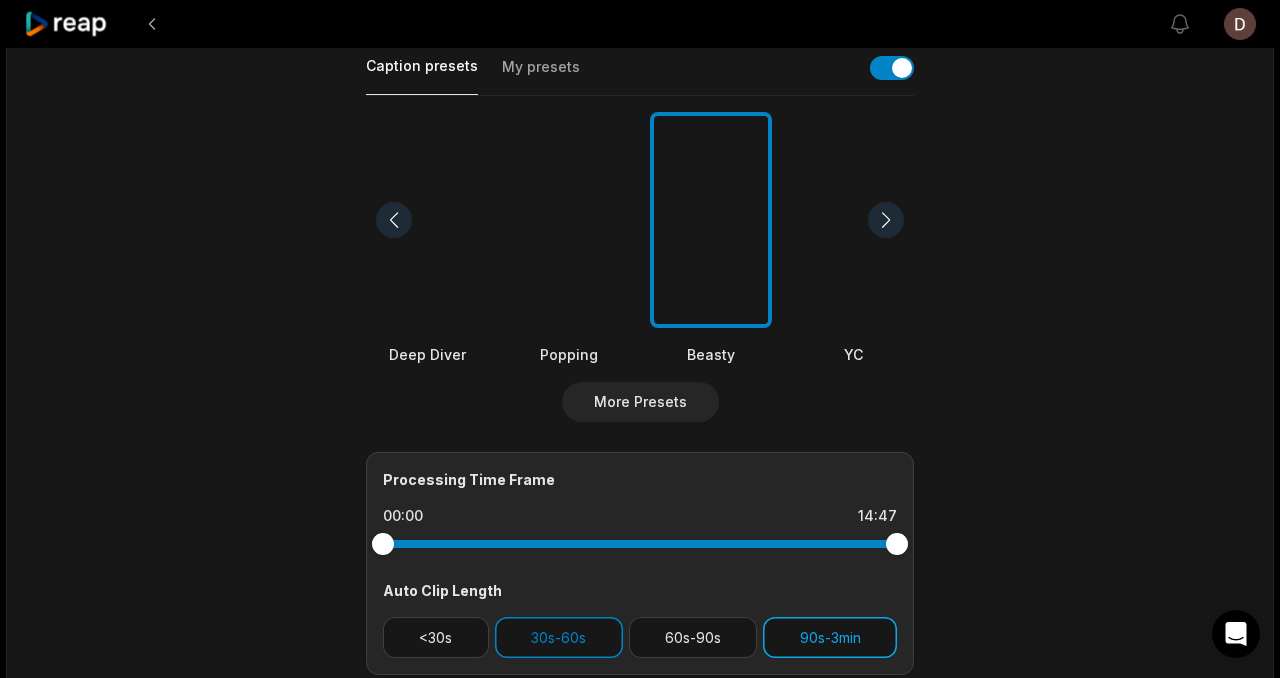 scroll, scrollTop: 688, scrollLeft: 0, axis: vertical 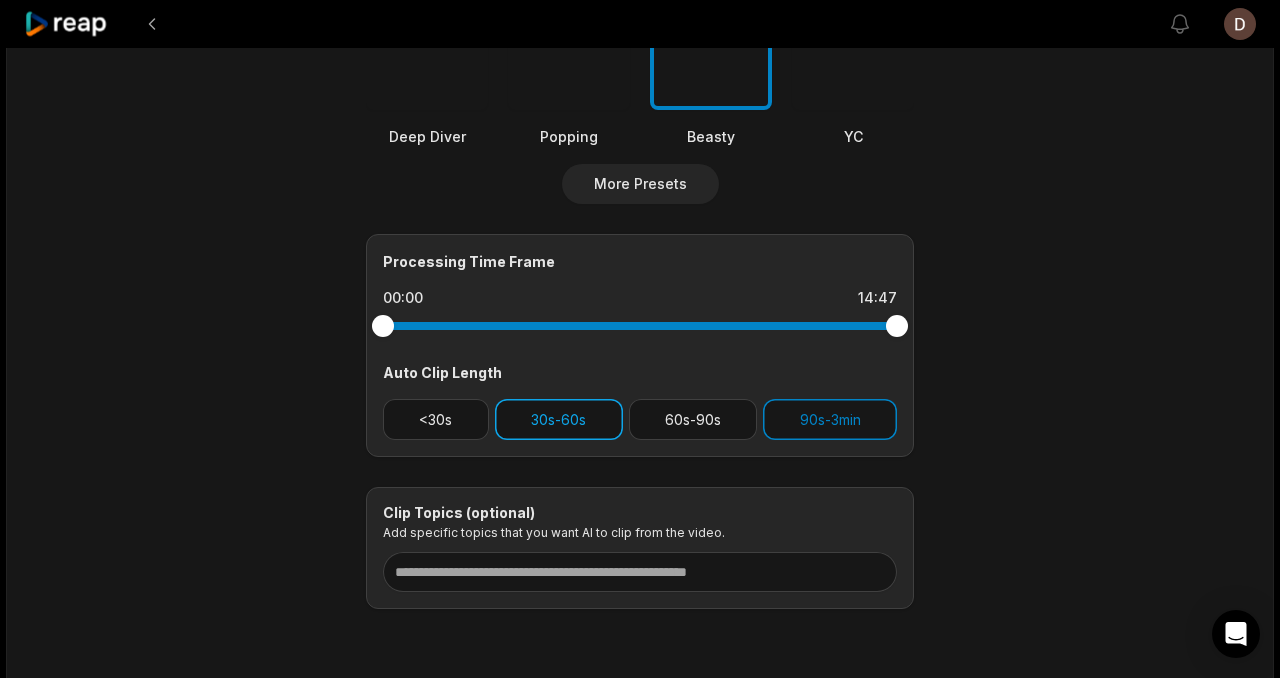 click on "30s-60s" at bounding box center (559, 419) 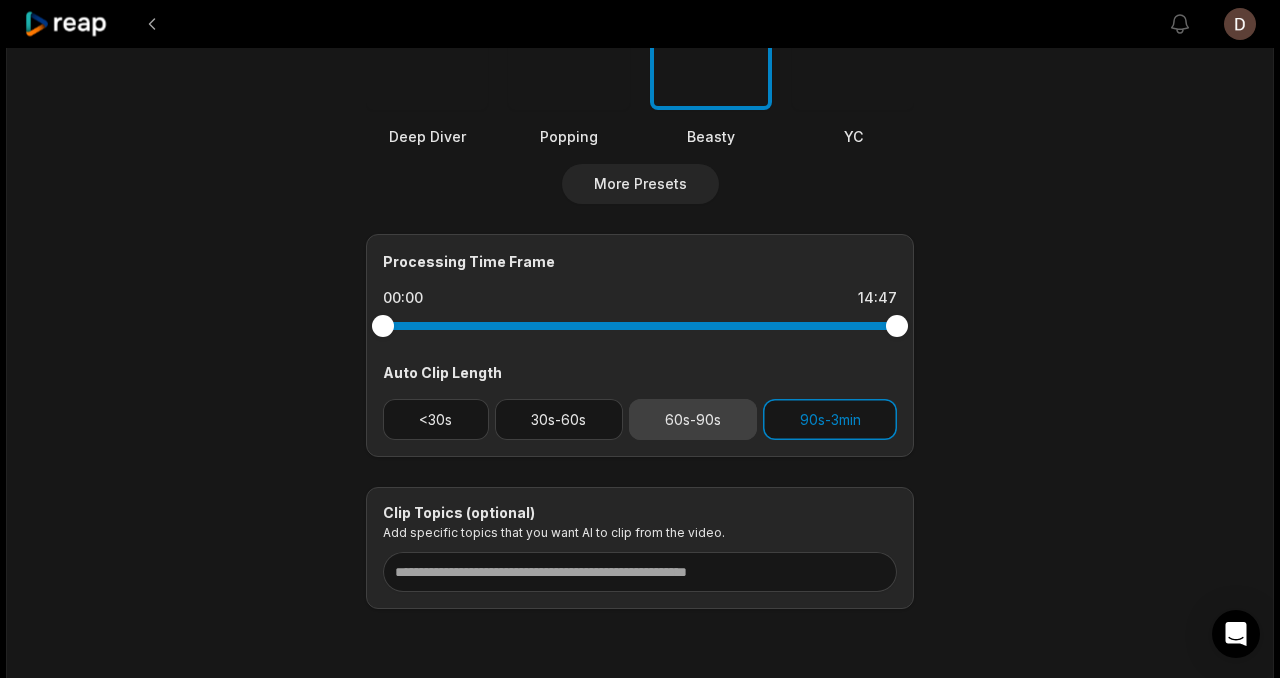 click on "60s-90s" at bounding box center (693, 419) 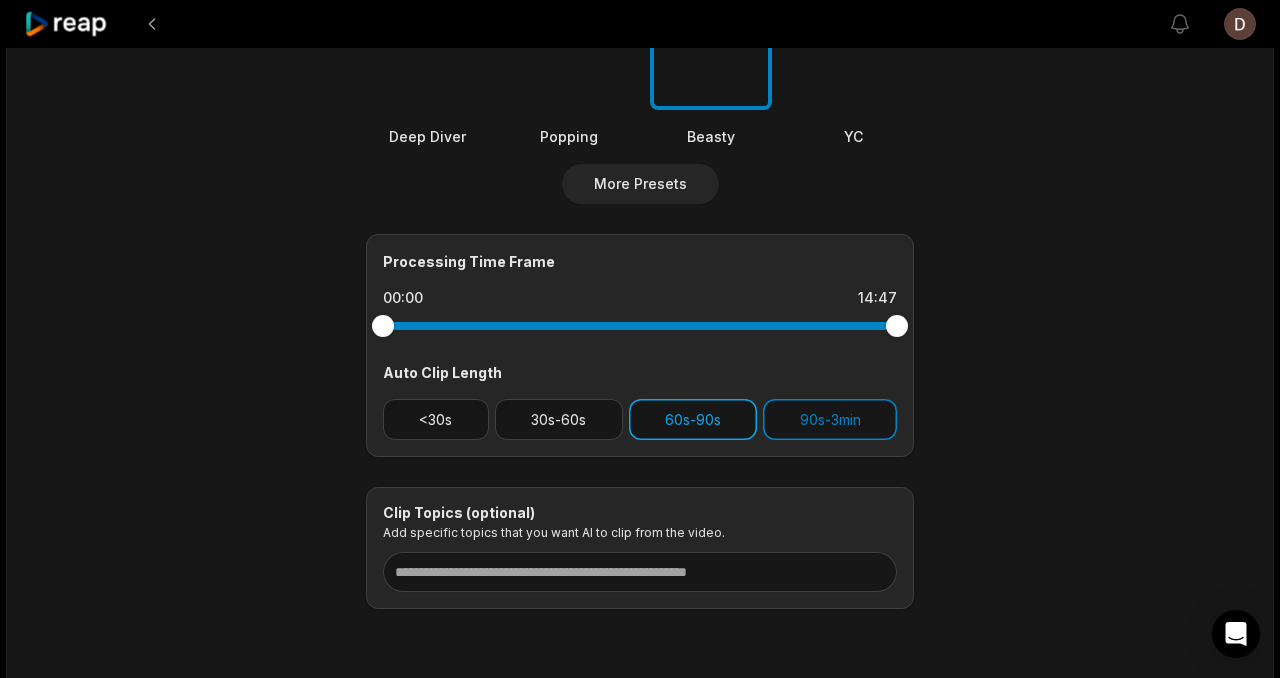 scroll, scrollTop: 0, scrollLeft: 0, axis: both 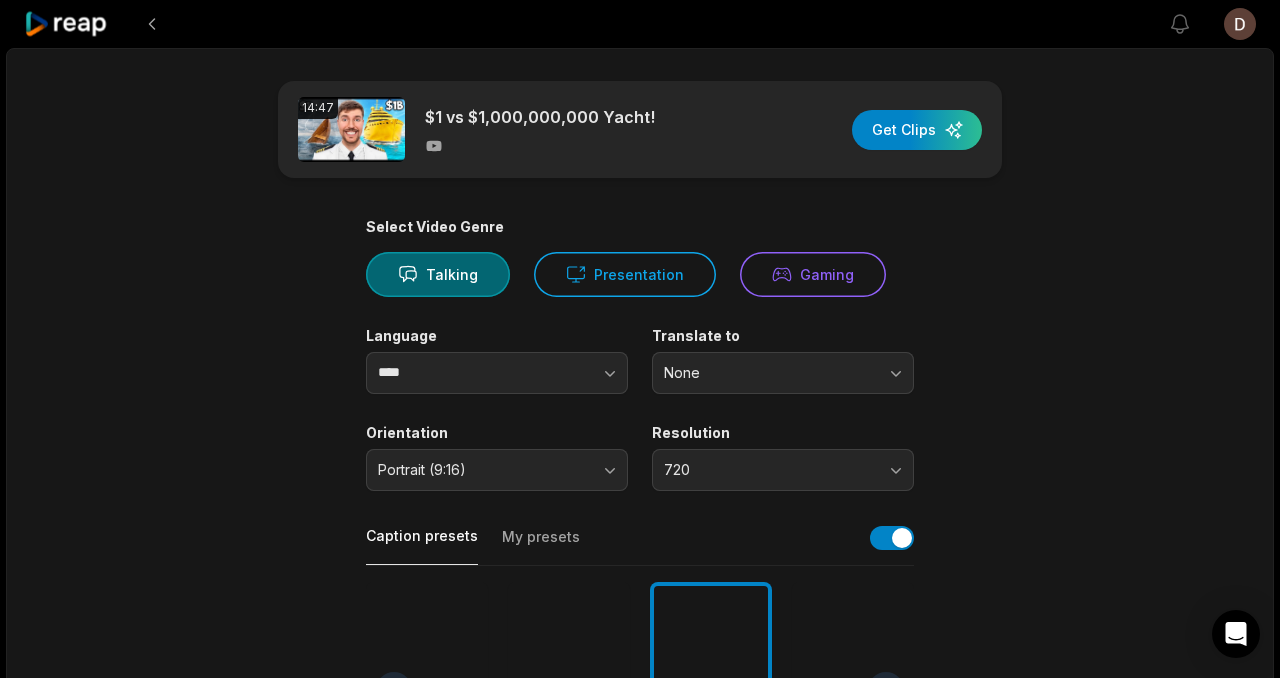 click on "14:47 $1 vs $1,000,000,000 Yacht! Get Clips Select Video Genre Talking Presentation Gaming Language **** Translate to None Orientation Portrait (9:16) Resolution 720 Caption presets My presets Deep Diver Popping Beasty YC Playdate Pet Zen More Presets Processing Time Frame 00:00 14:47 Auto Clip Length <30s 30s-60s 60s-90s 90s-3min Clip Topics (optional) Add specific topics that you want AI to clip from the video. Made with   in San Francisco" at bounding box center [640, 741] 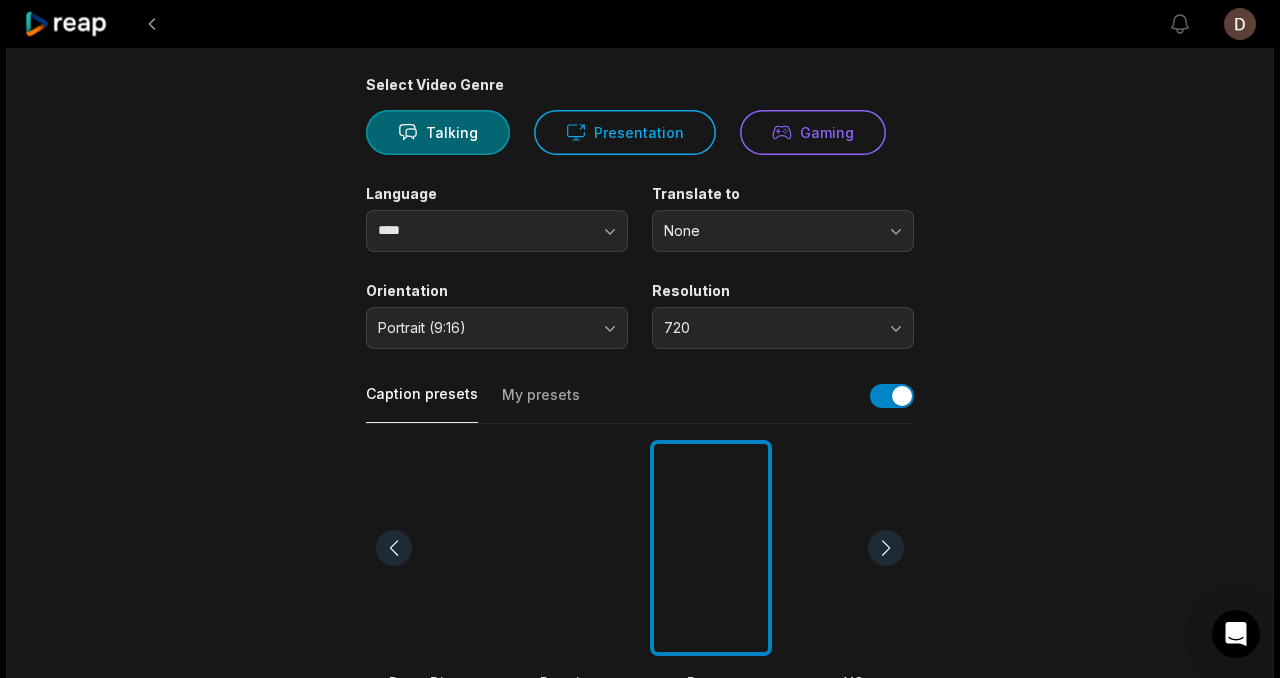 scroll, scrollTop: 518, scrollLeft: 0, axis: vertical 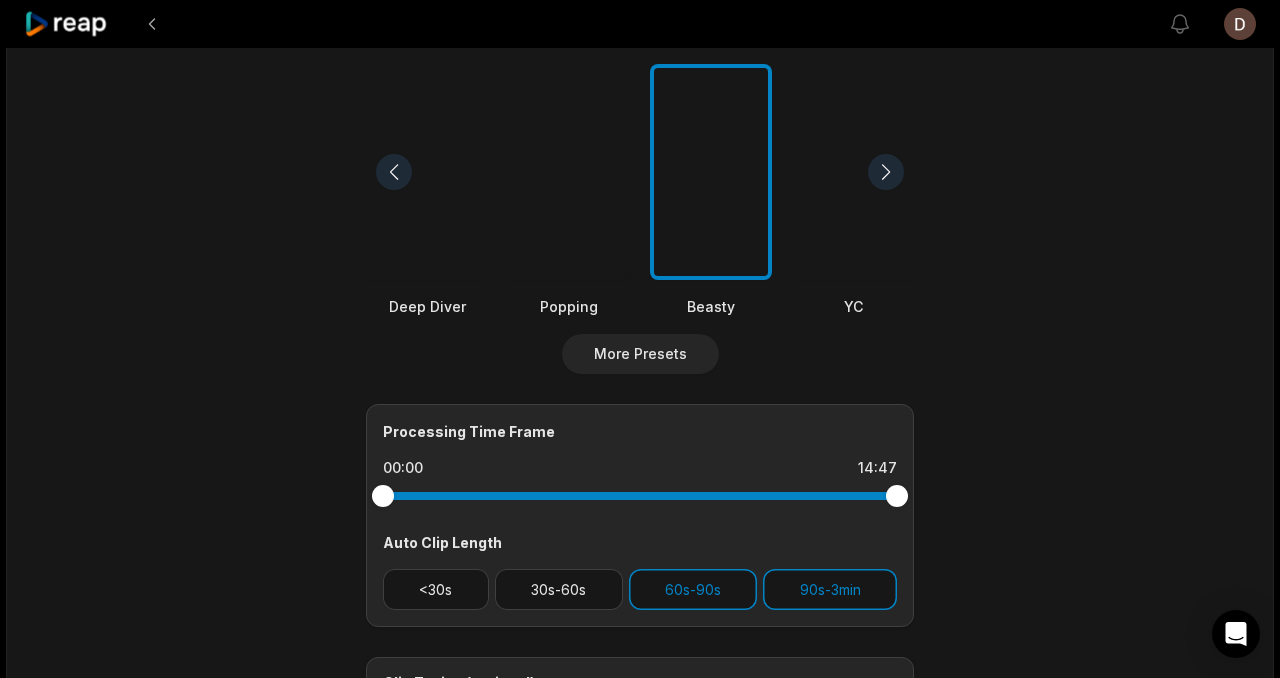 click at bounding box center (640, 496) 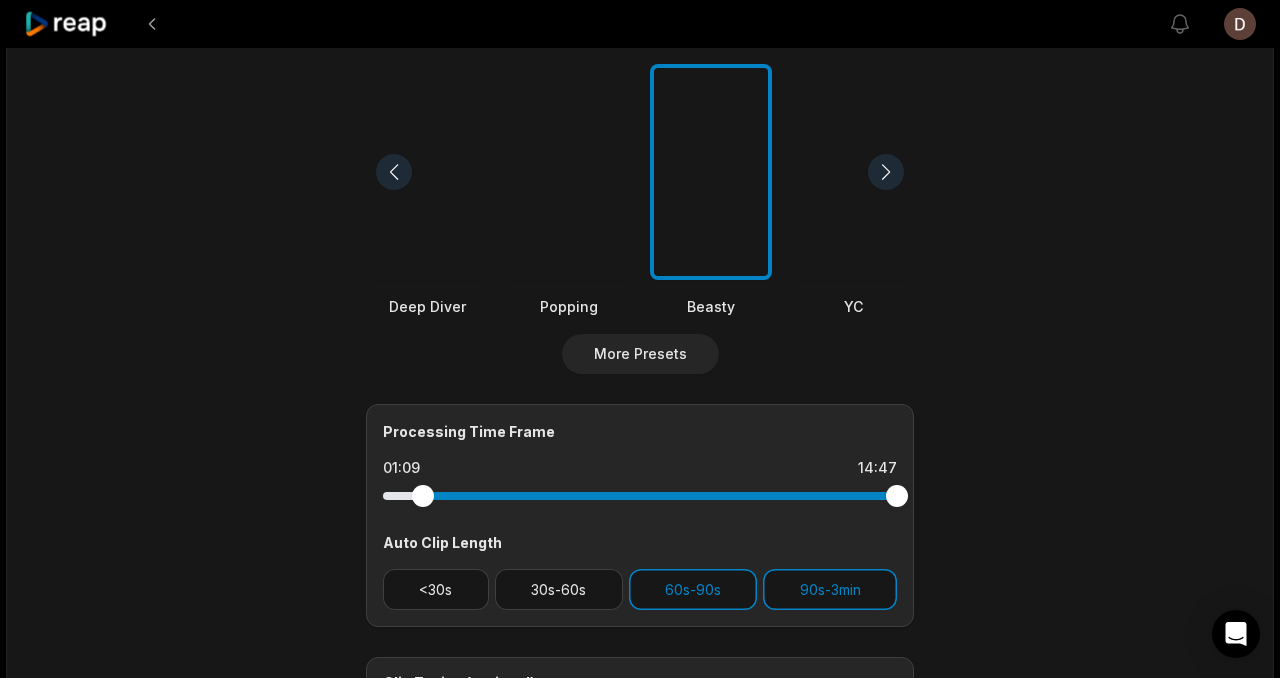 click at bounding box center (640, 496) 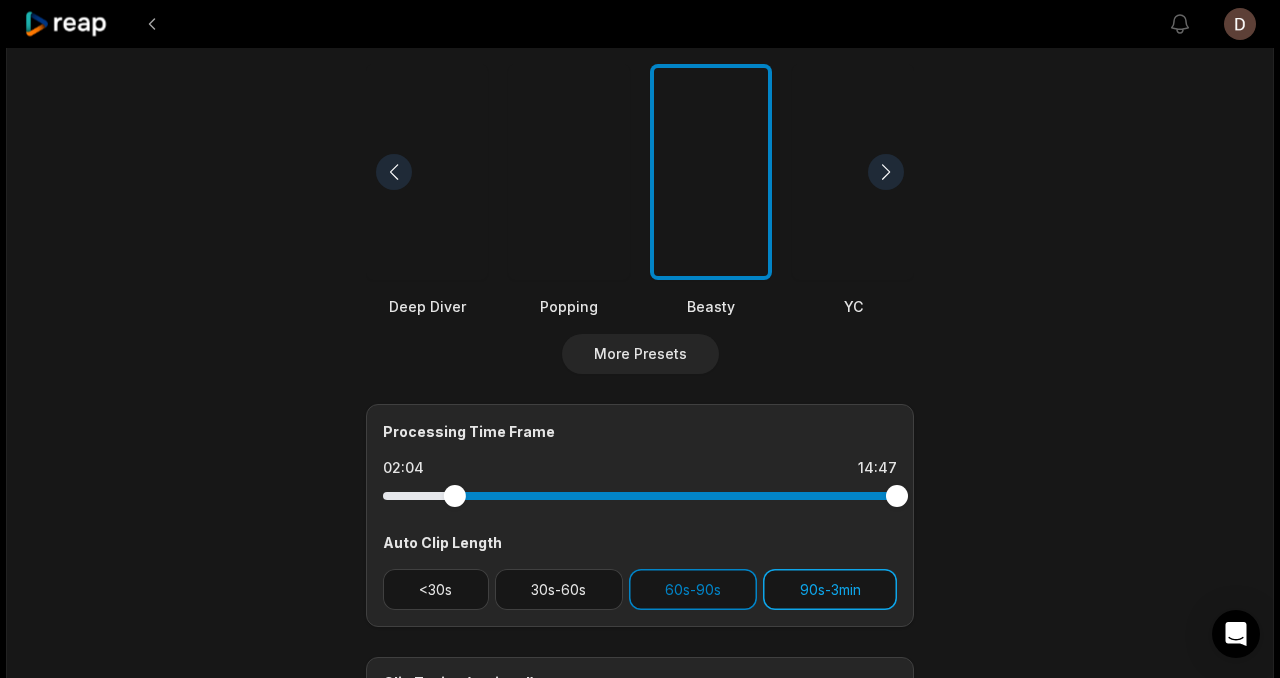 click on "90s-3min" at bounding box center [830, 589] 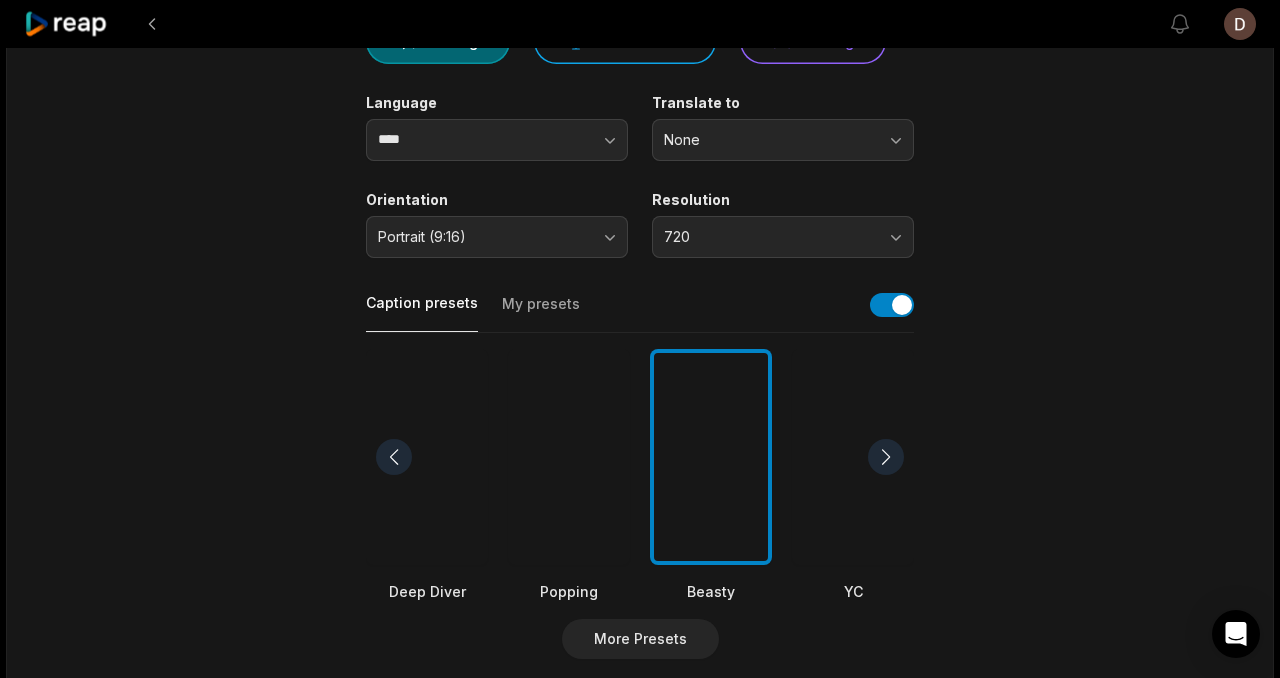 scroll, scrollTop: 0, scrollLeft: 0, axis: both 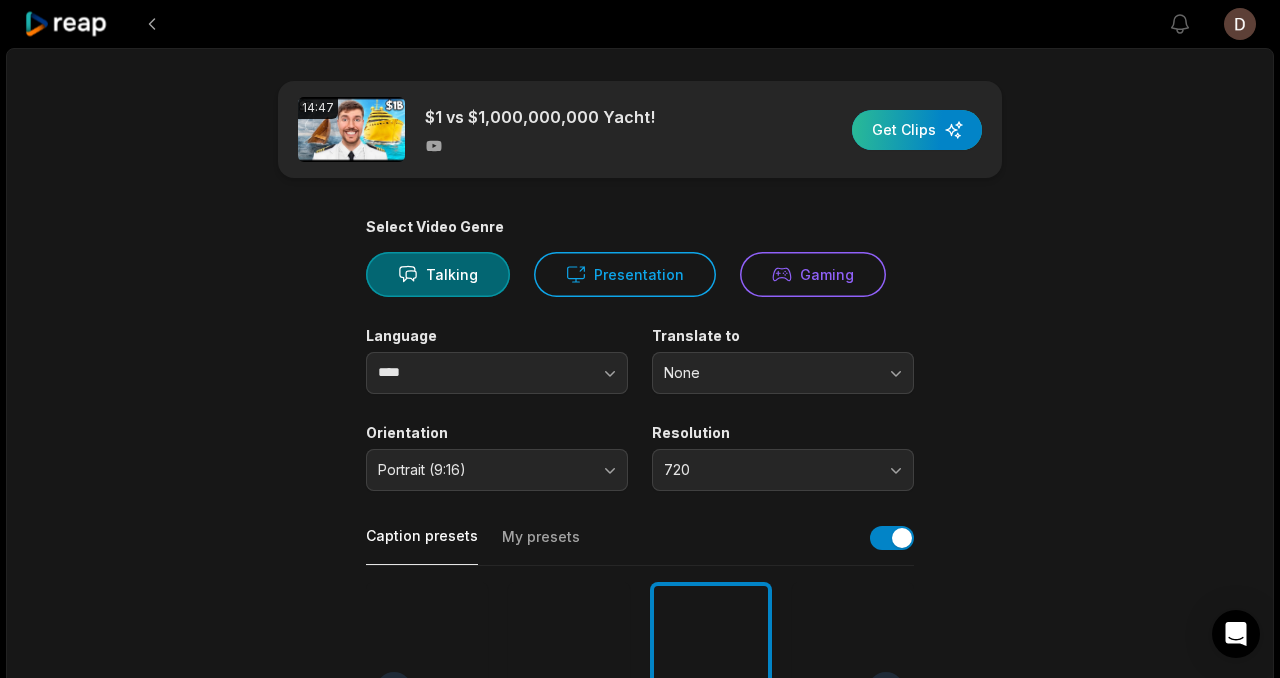 click at bounding box center [917, 130] 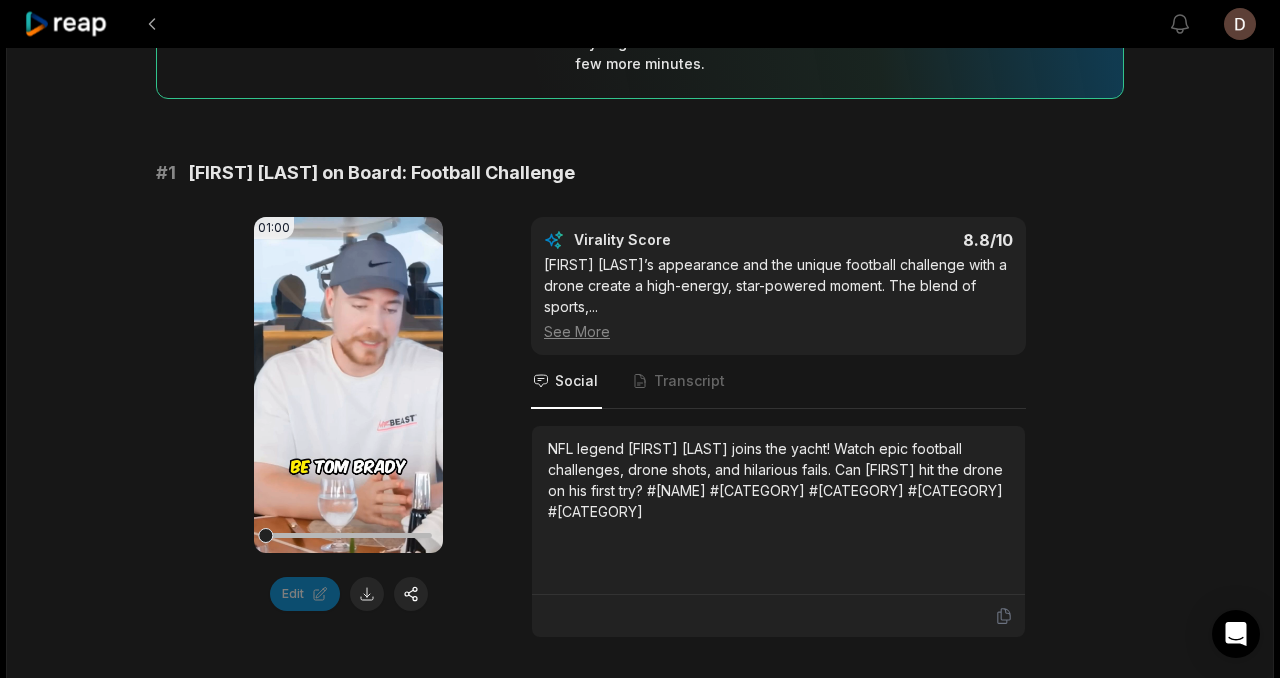 scroll, scrollTop: 323, scrollLeft: 0, axis: vertical 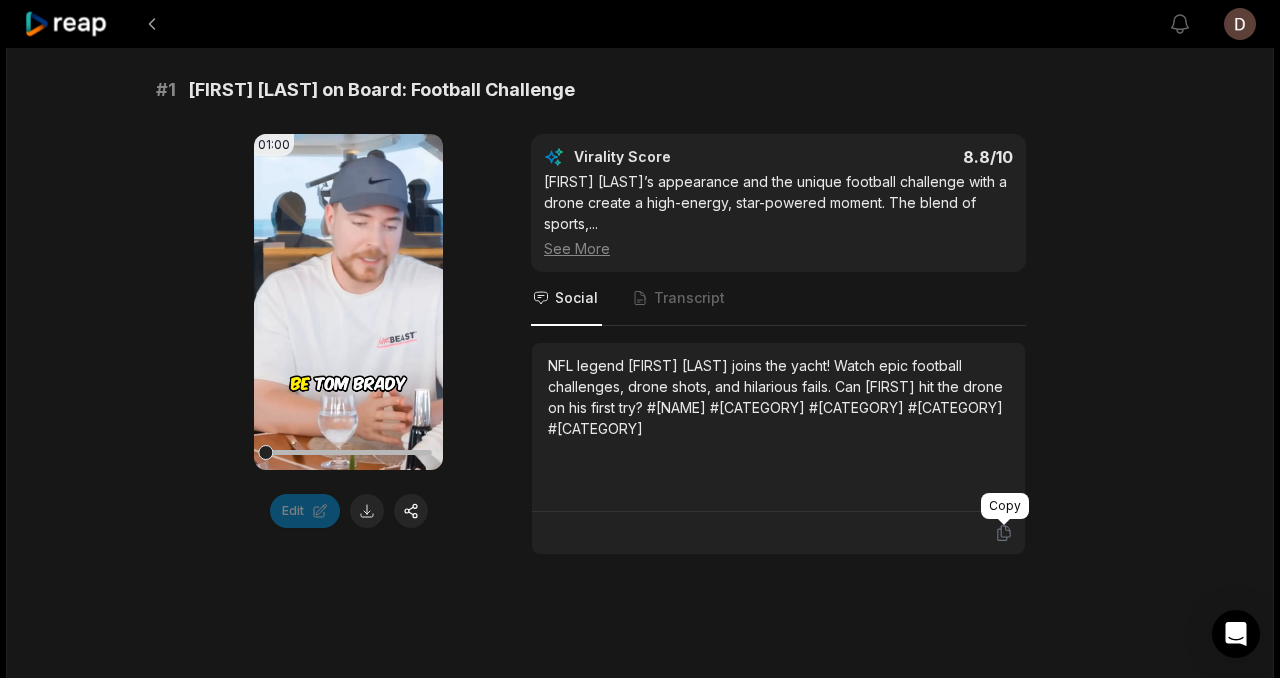 click 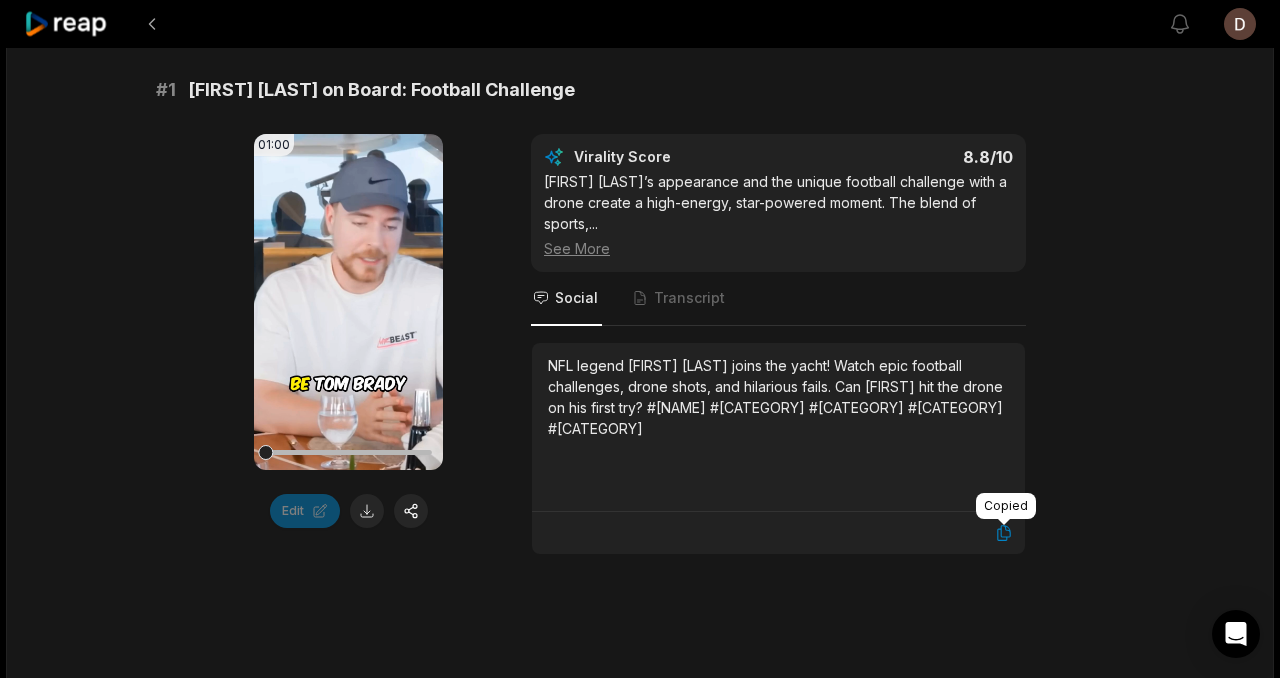 click 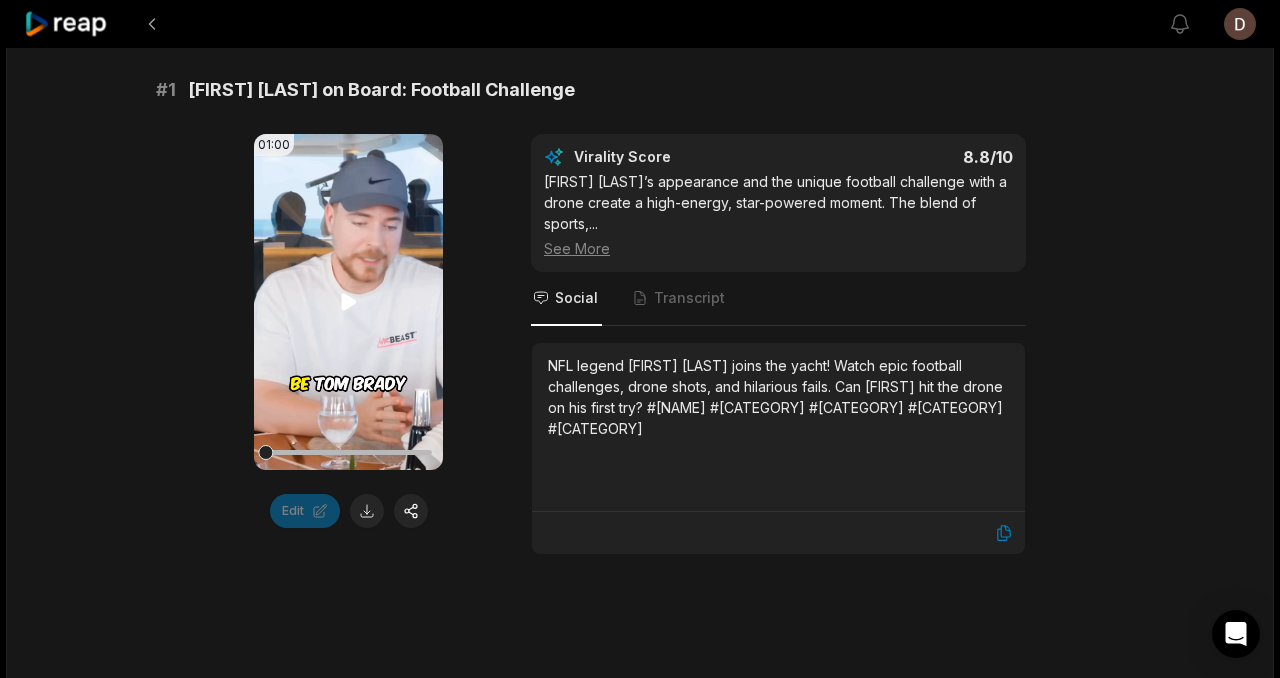 click 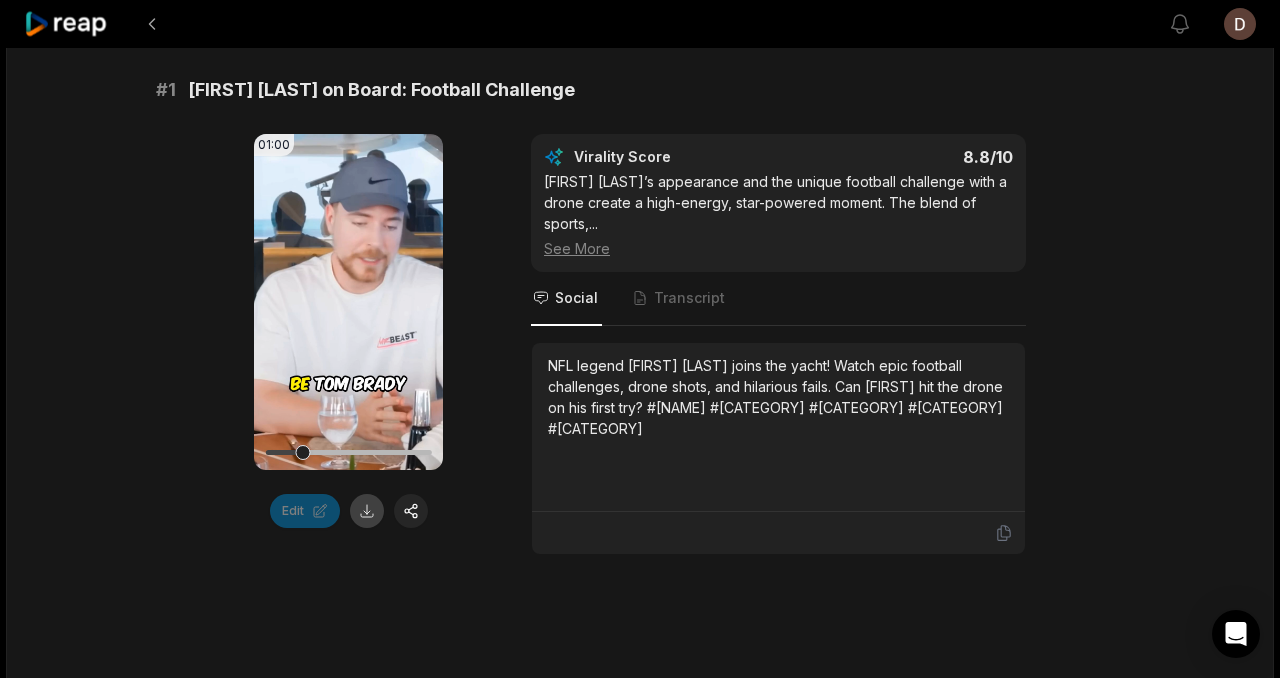 click at bounding box center [367, 511] 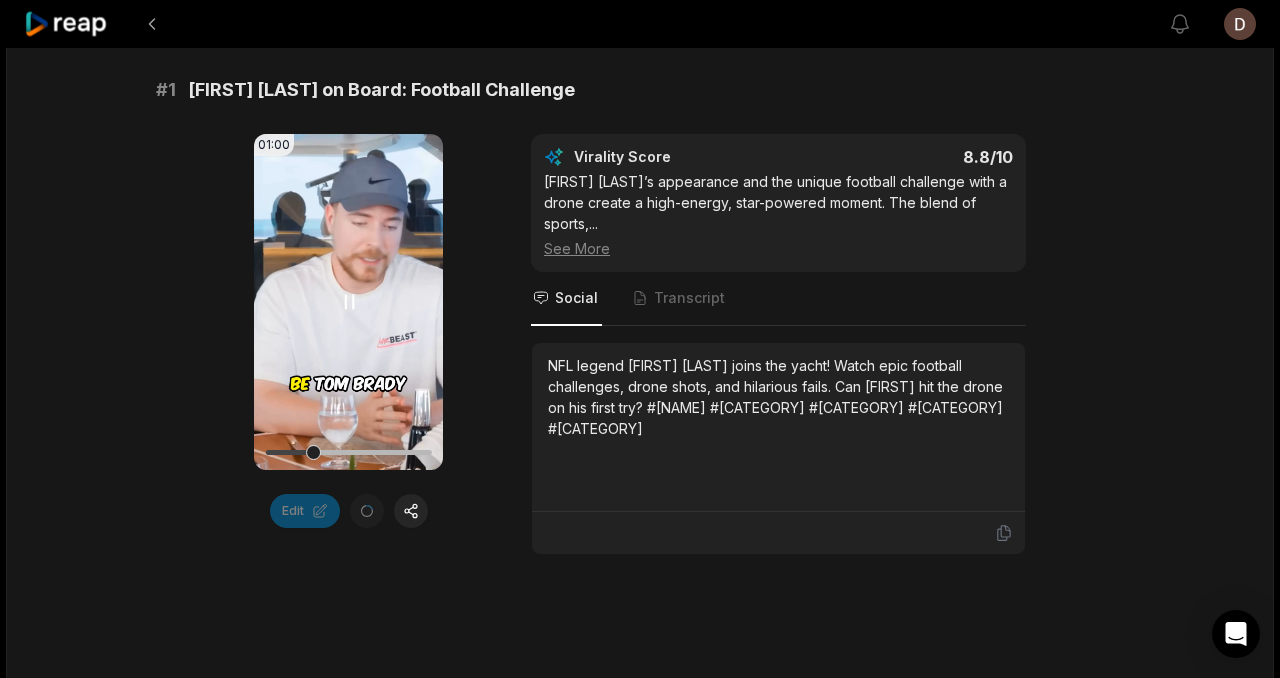 click on "Your browser does not support mp4 format." at bounding box center (348, 302) 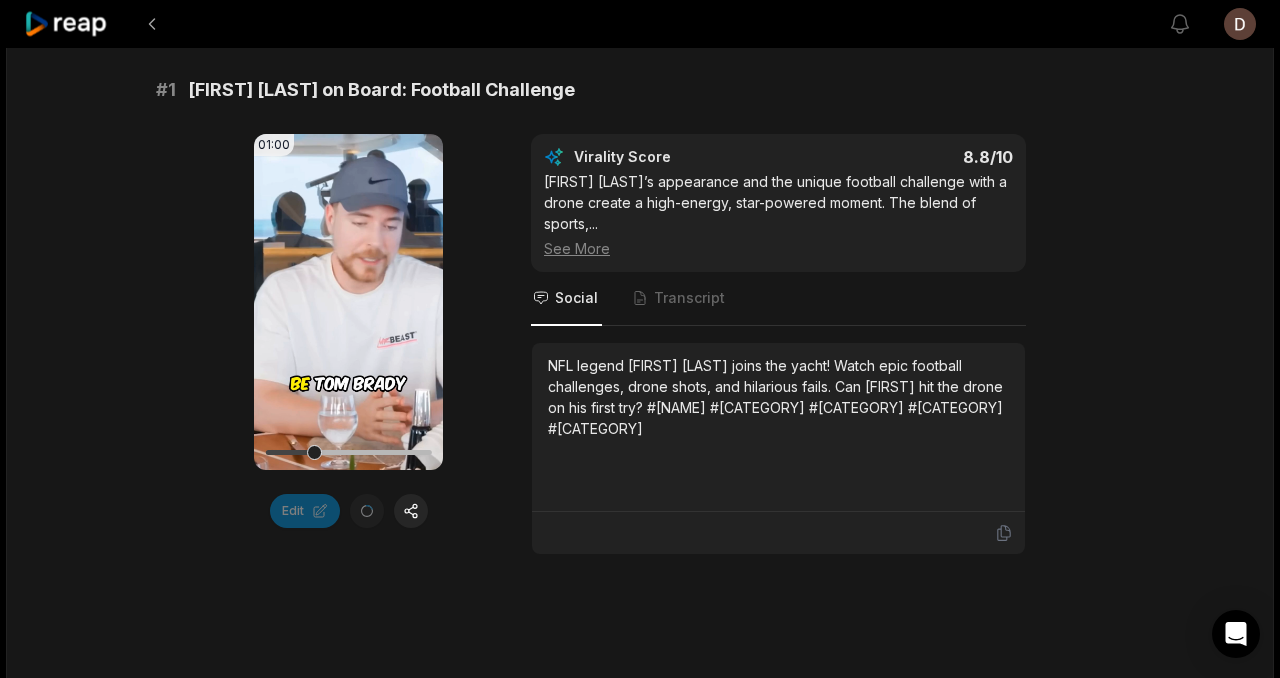 click on "01:00 Your browser does not support mp4 format. Edit Virality Score 8.8 /10 Tom Brady’s appearance and the unique football challenge with a drone create a high-energy, star-powered moment. The blend of sports, ...   See More Social Transcript NFL legend Tom Brady joins the yacht! Watch epic football challenges, drone shots, and hilarious fails. Can Tom hit the drone on his first try? #tombrady #nfl #footballchallenge #yachtparty #celebrity" at bounding box center [640, 344] 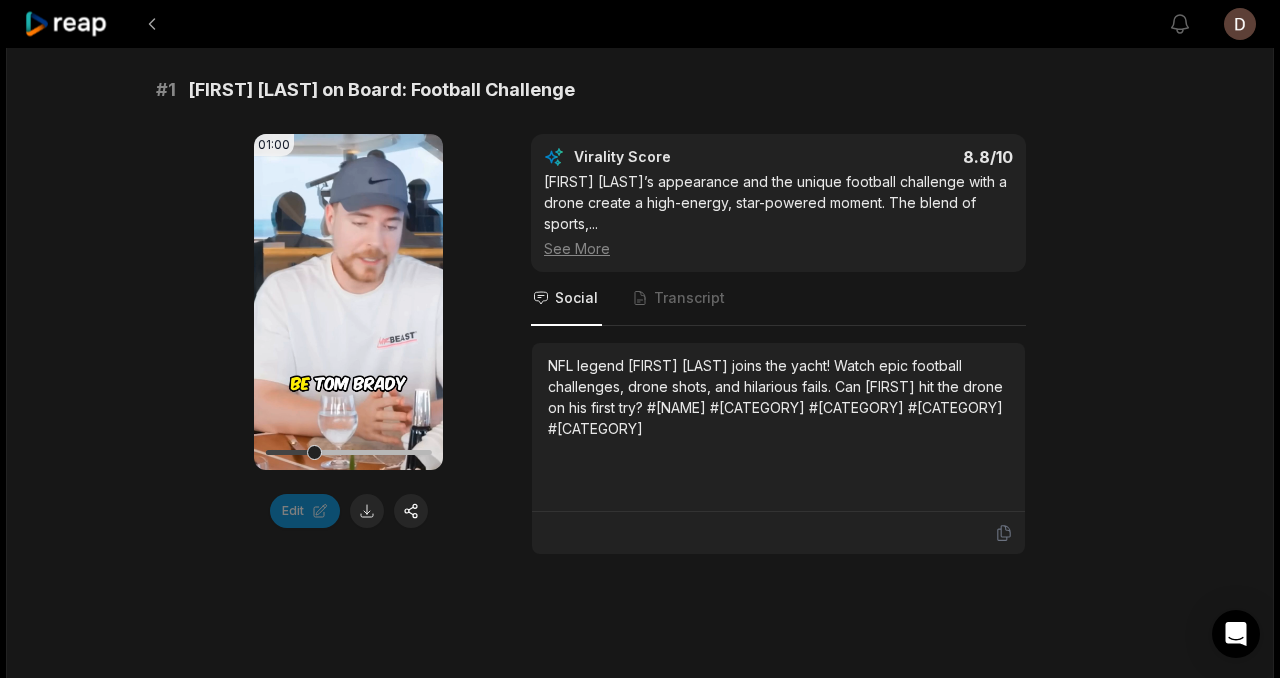click on "01:00 Your browser does not support mp4 format. Edit Virality Score 8.8 /10 Tom Brady’s appearance and the unique football challenge with a drone create a high-energy, star-powered moment. The blend of sports, ...   See More Social Transcript NFL legend Tom Brady joins the yacht! Watch epic football challenges, drone shots, and hilarious fails. Can Tom hit the drone on his first try? #tombrady #nfl #footballchallenge #yachtparty #celebrity" at bounding box center [640, 344] 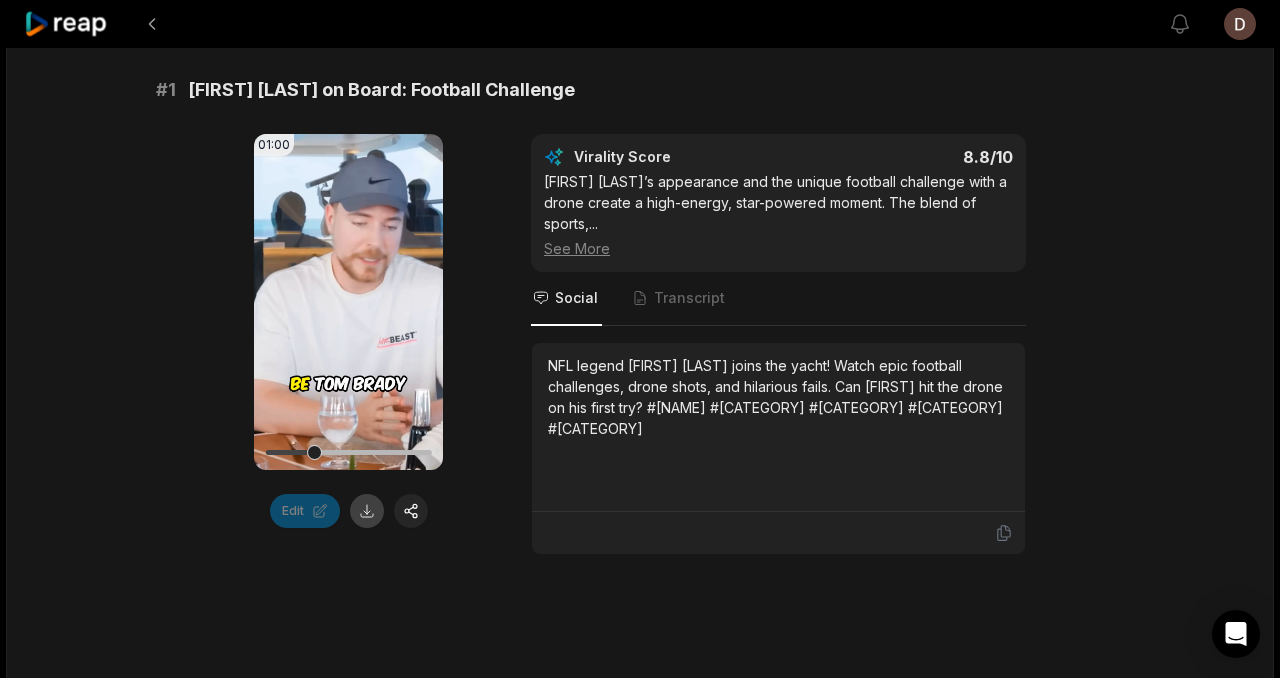 click at bounding box center (367, 511) 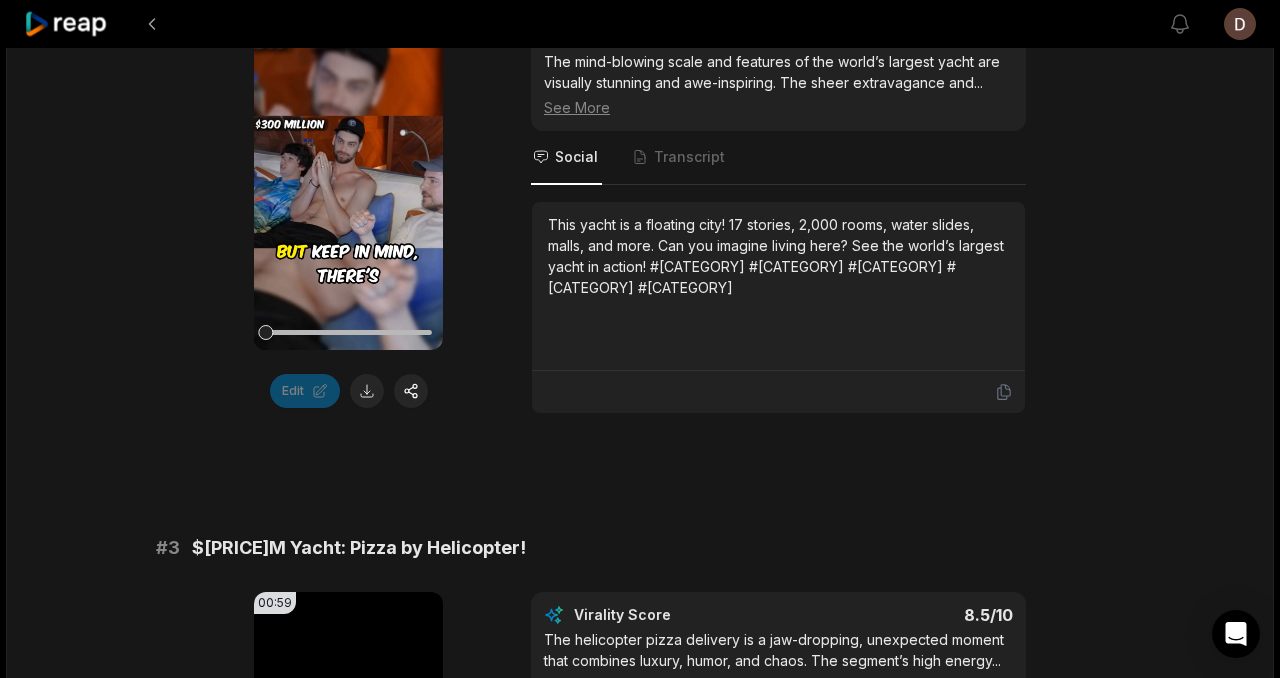 scroll, scrollTop: 1031, scrollLeft: 0, axis: vertical 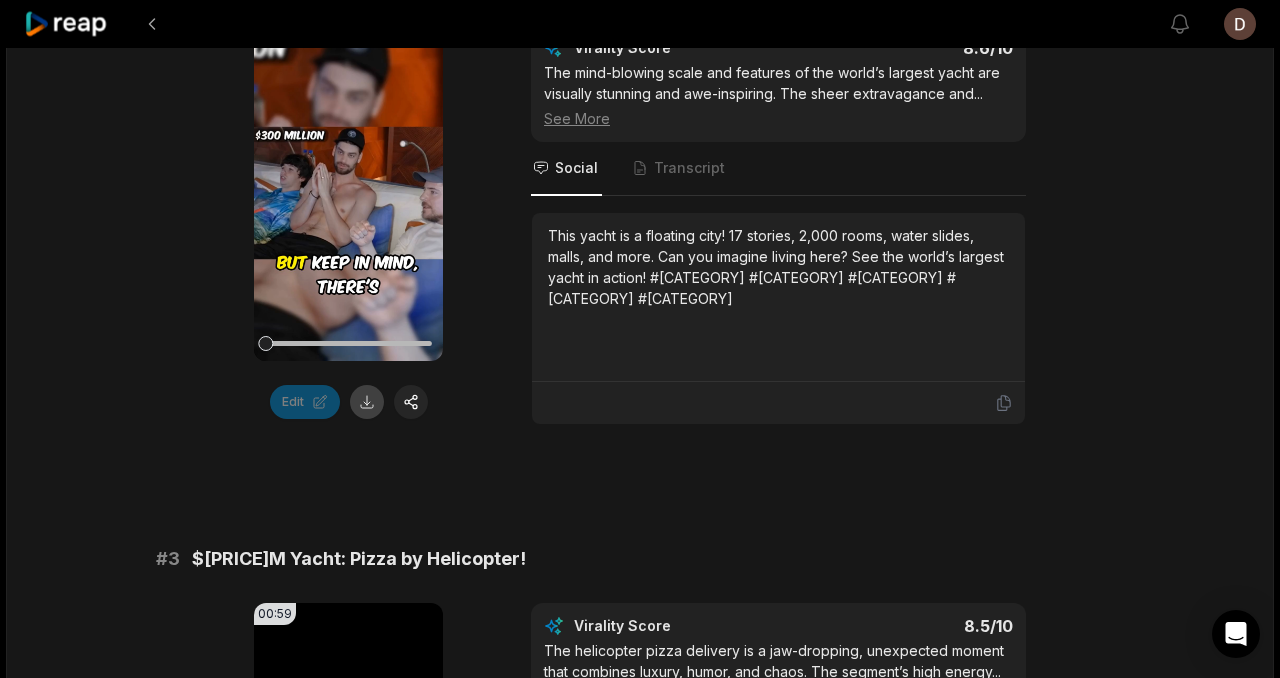 click at bounding box center (367, 402) 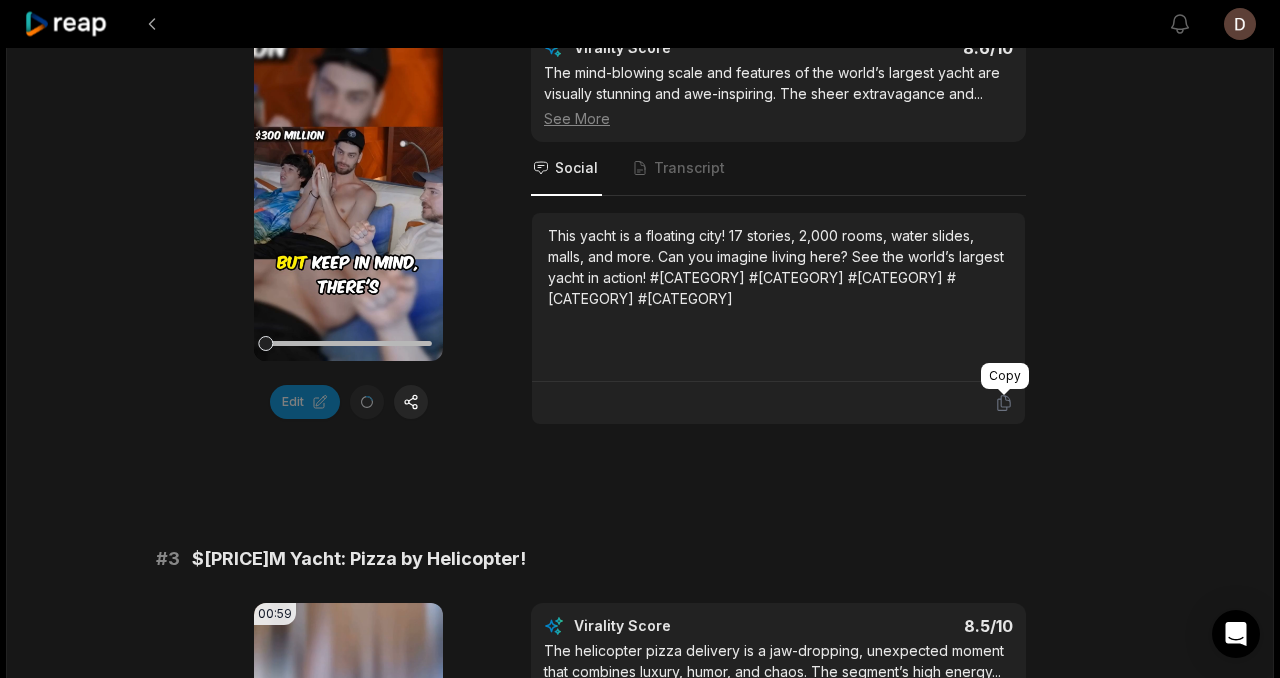 click 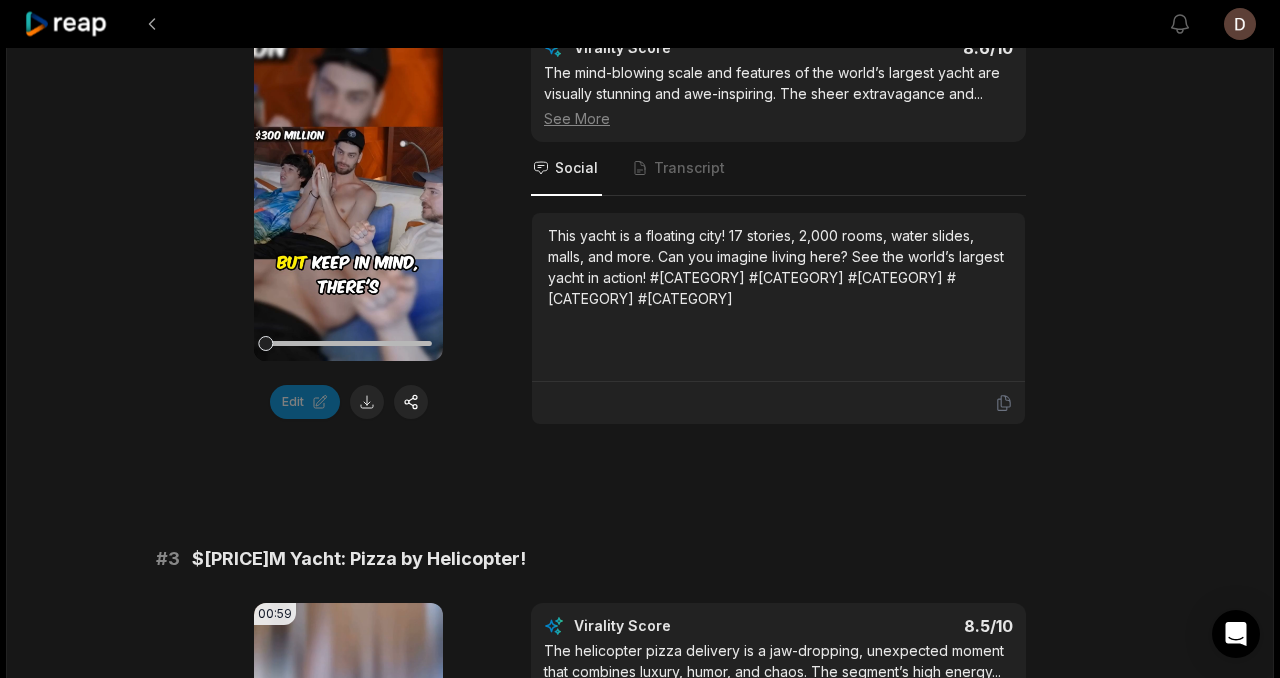 scroll, scrollTop: 1418, scrollLeft: 0, axis: vertical 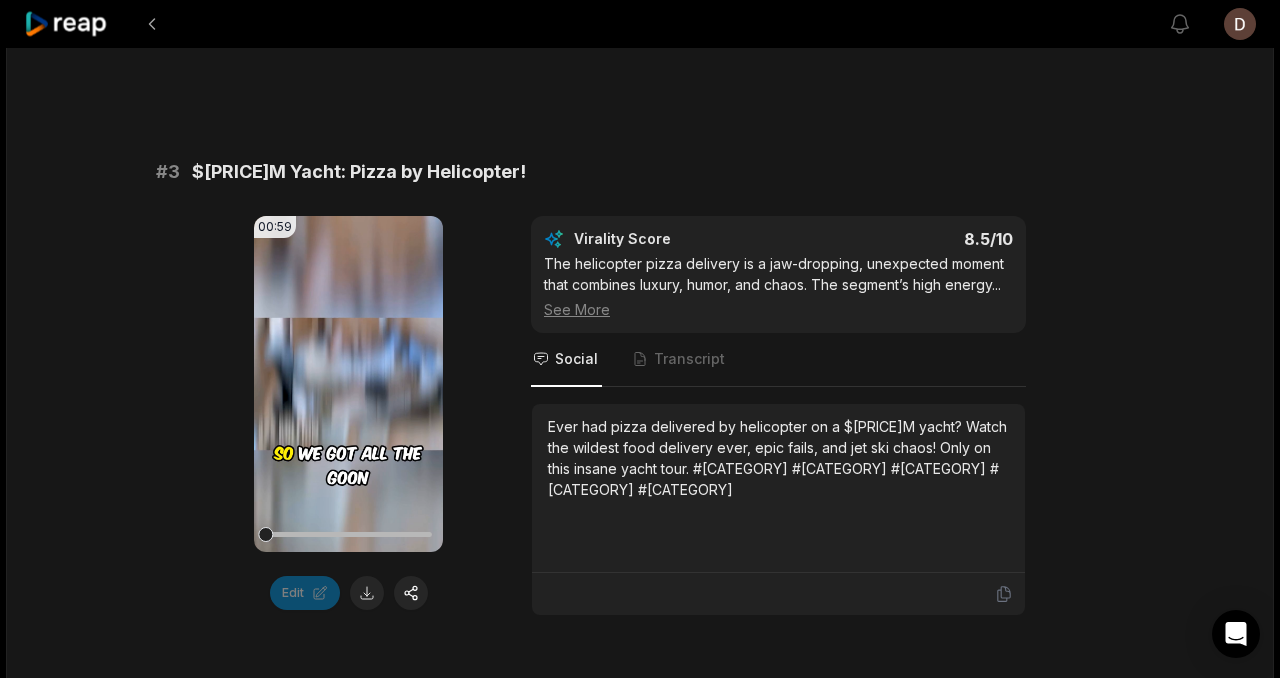 click at bounding box center [778, 594] 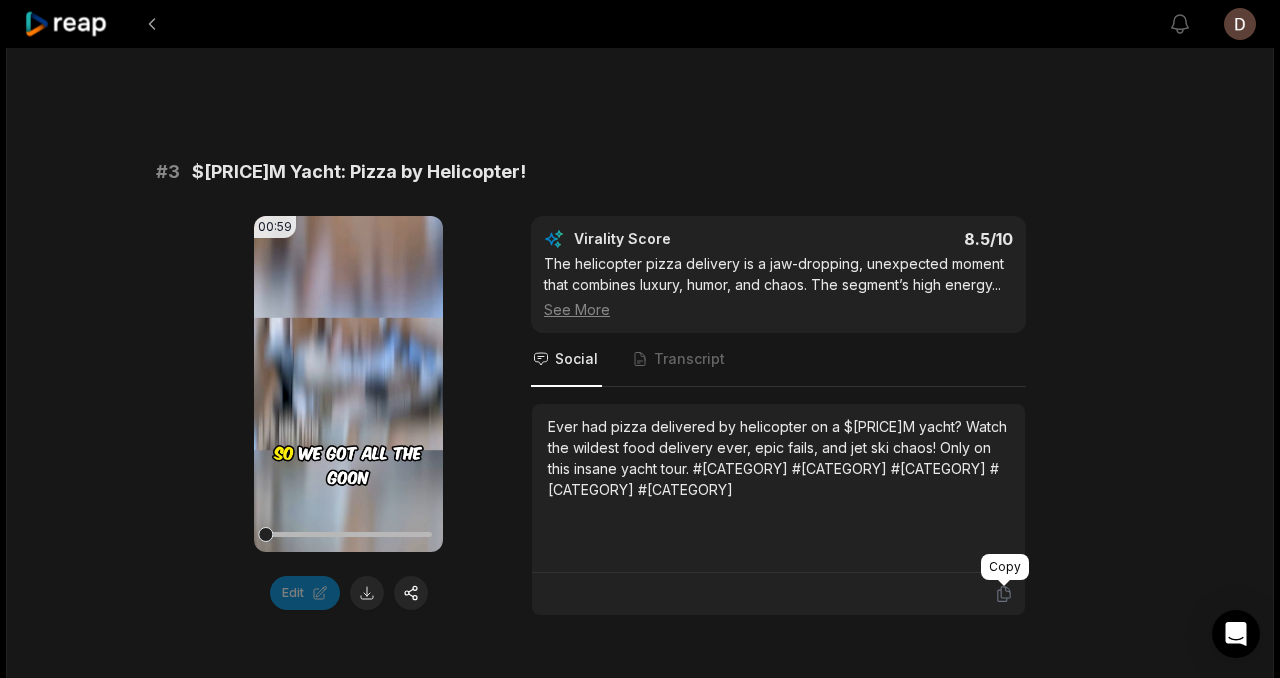 click 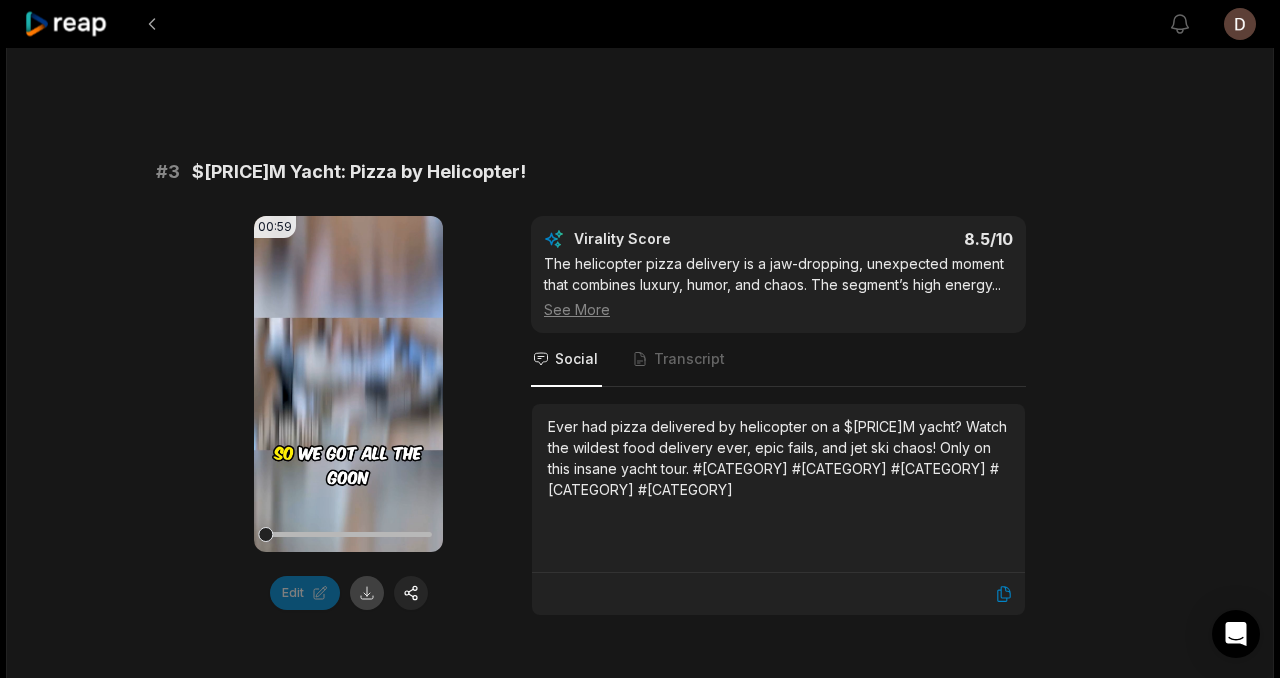 click at bounding box center (367, 593) 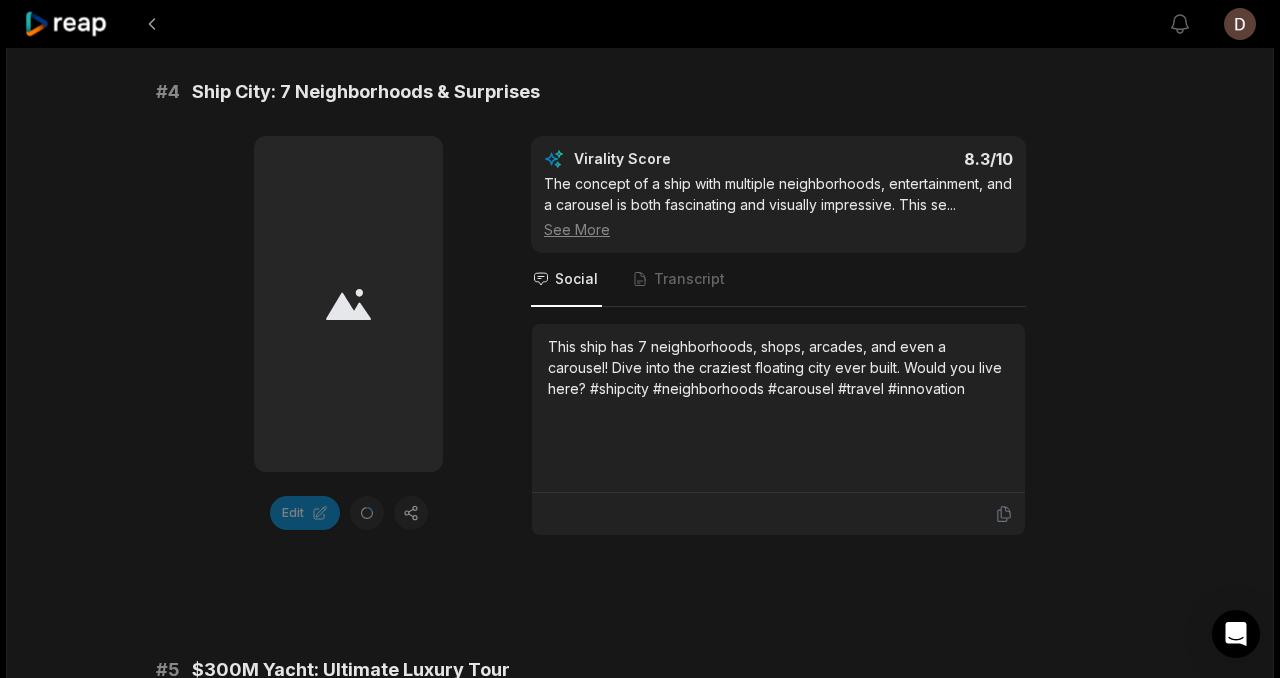 scroll, scrollTop: 2077, scrollLeft: 0, axis: vertical 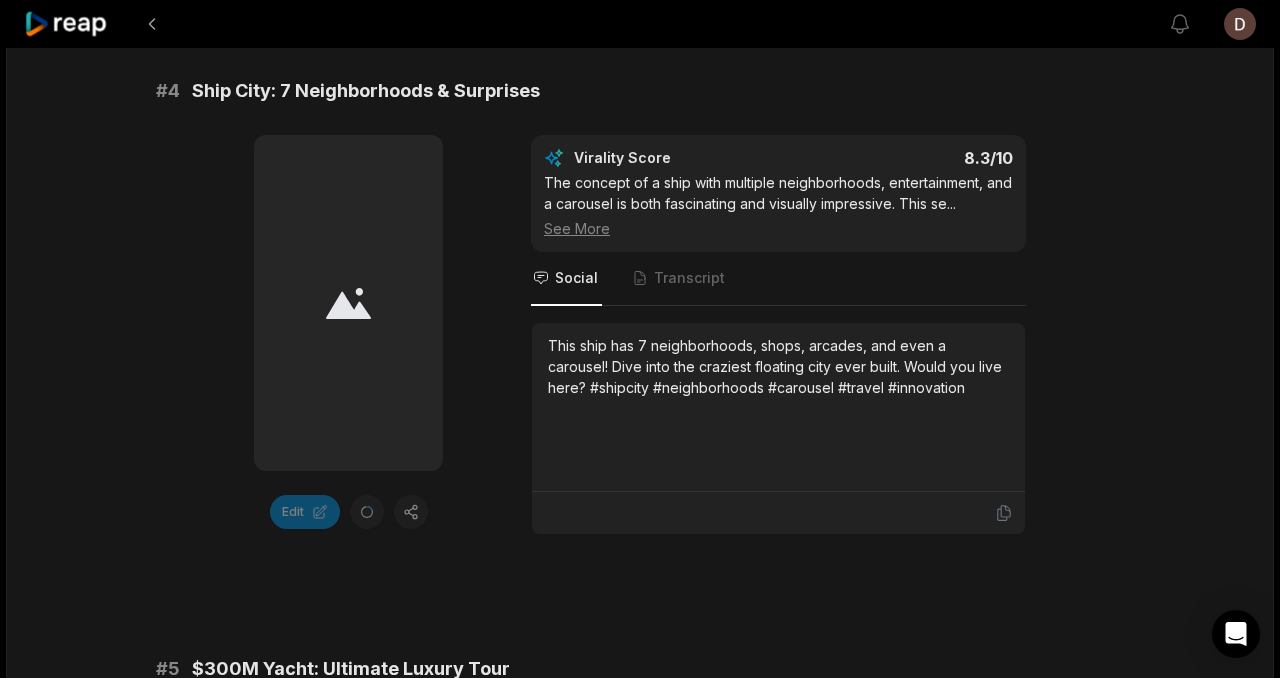 click 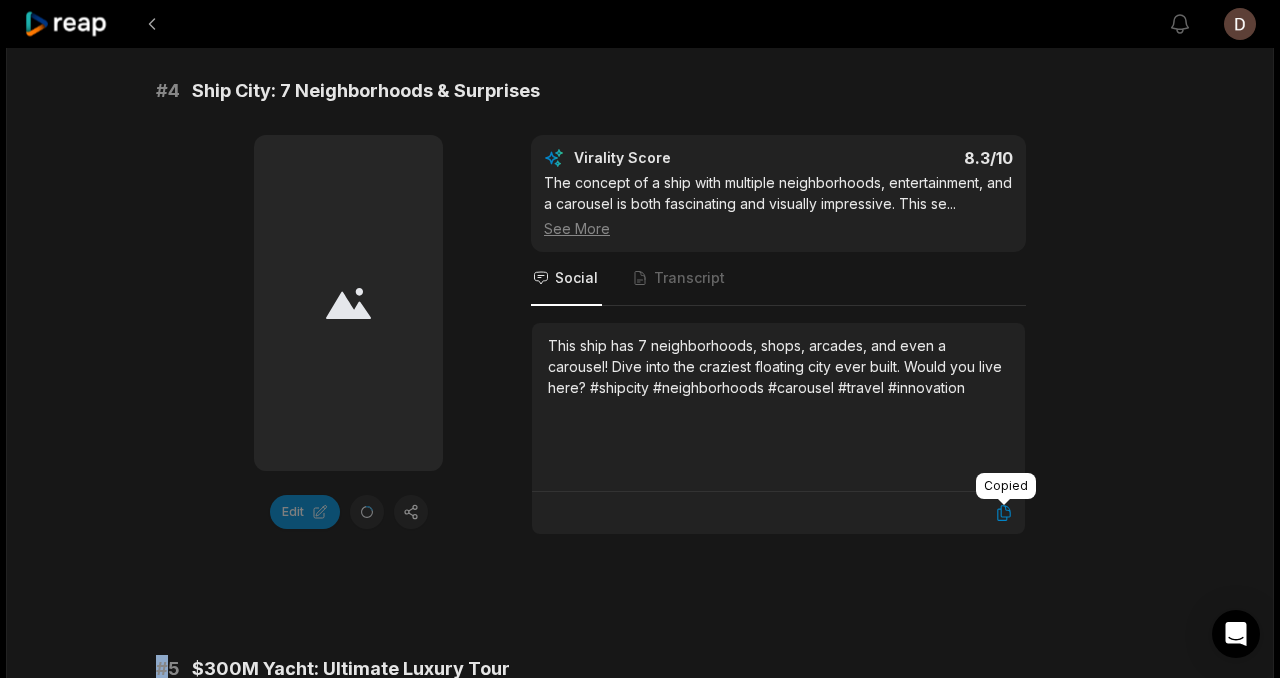 click 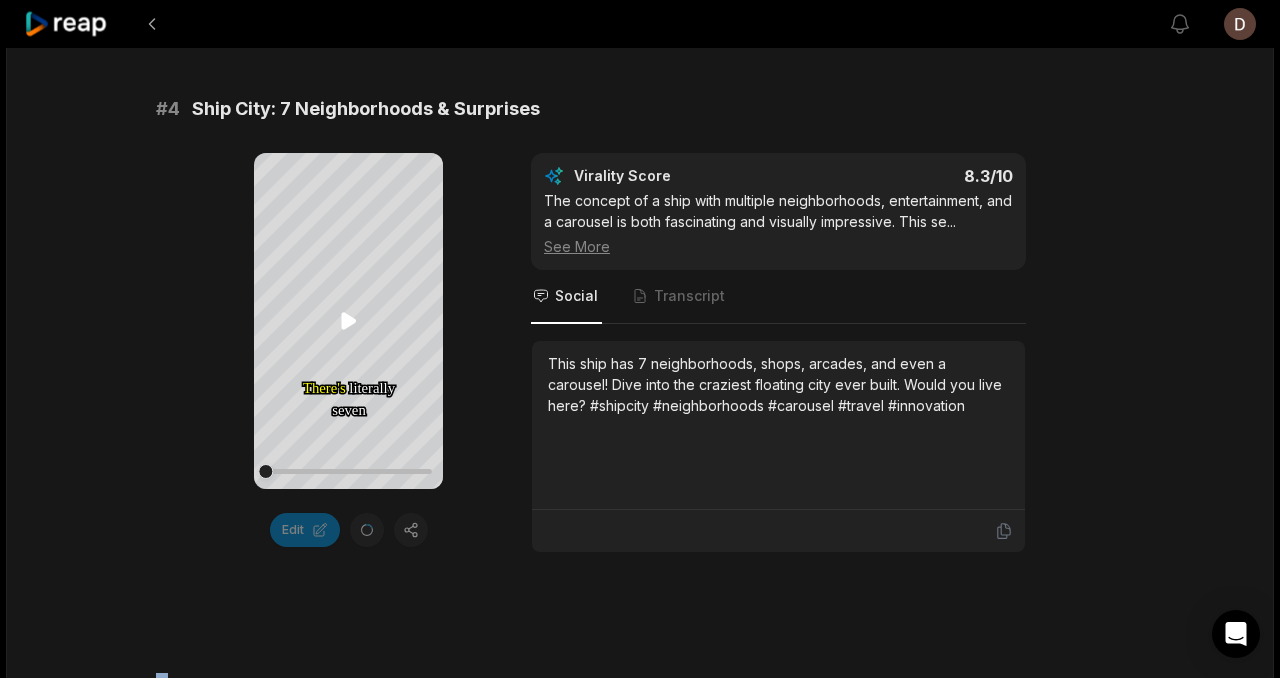 scroll, scrollTop: 2062, scrollLeft: 0, axis: vertical 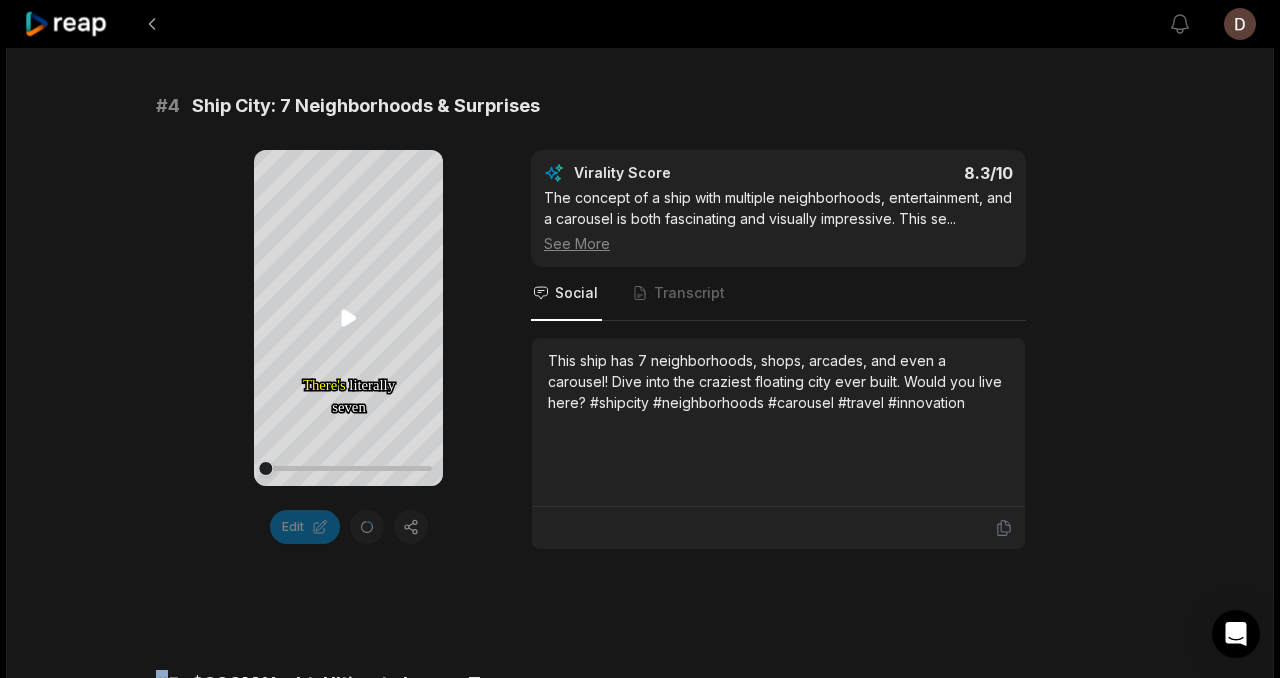 click 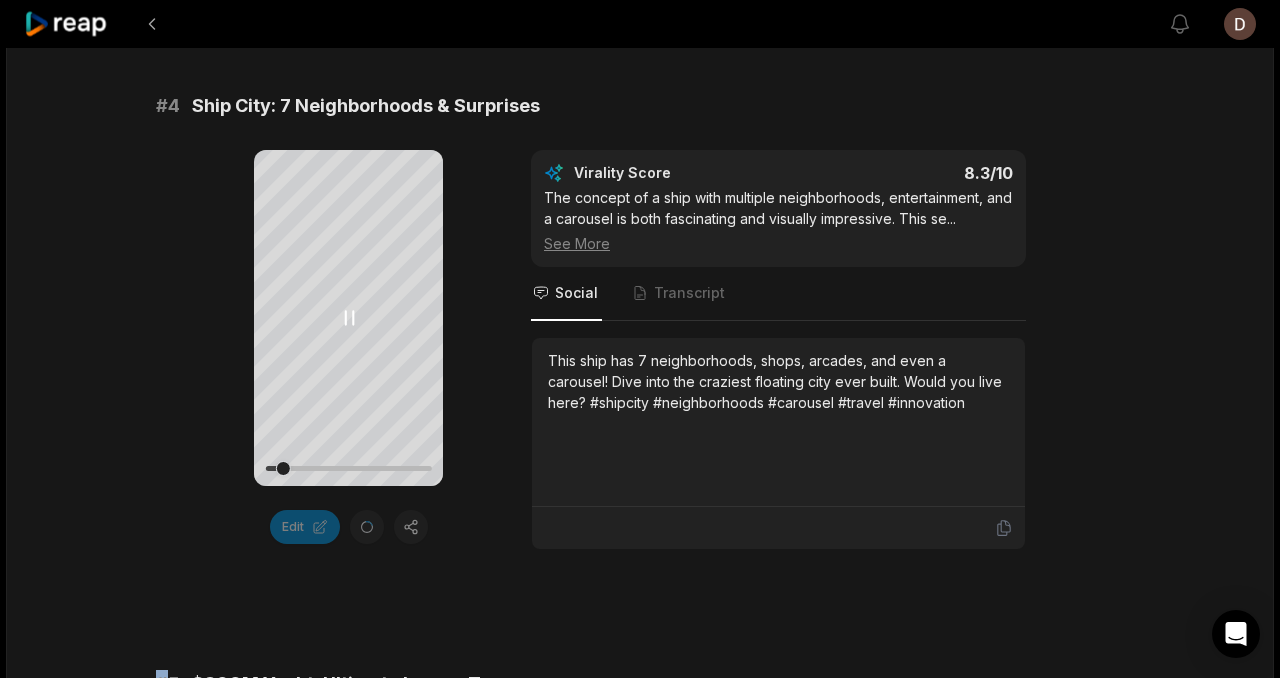 click 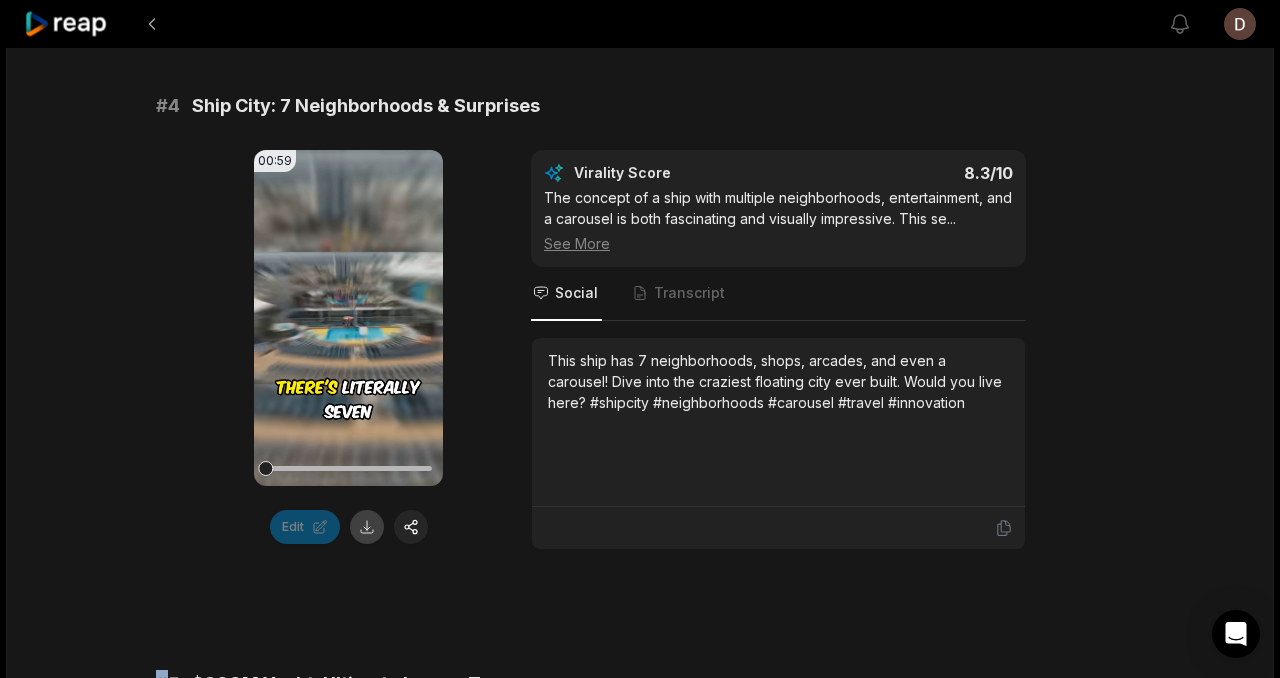 click at bounding box center [367, 527] 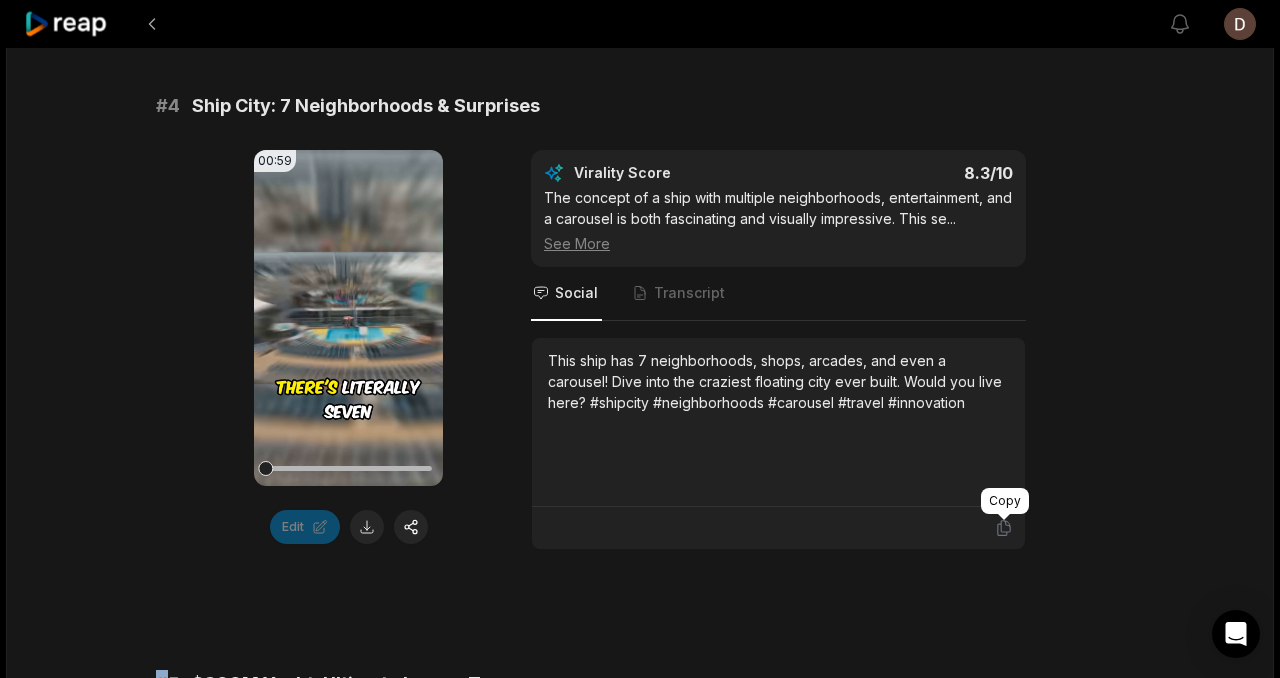 click 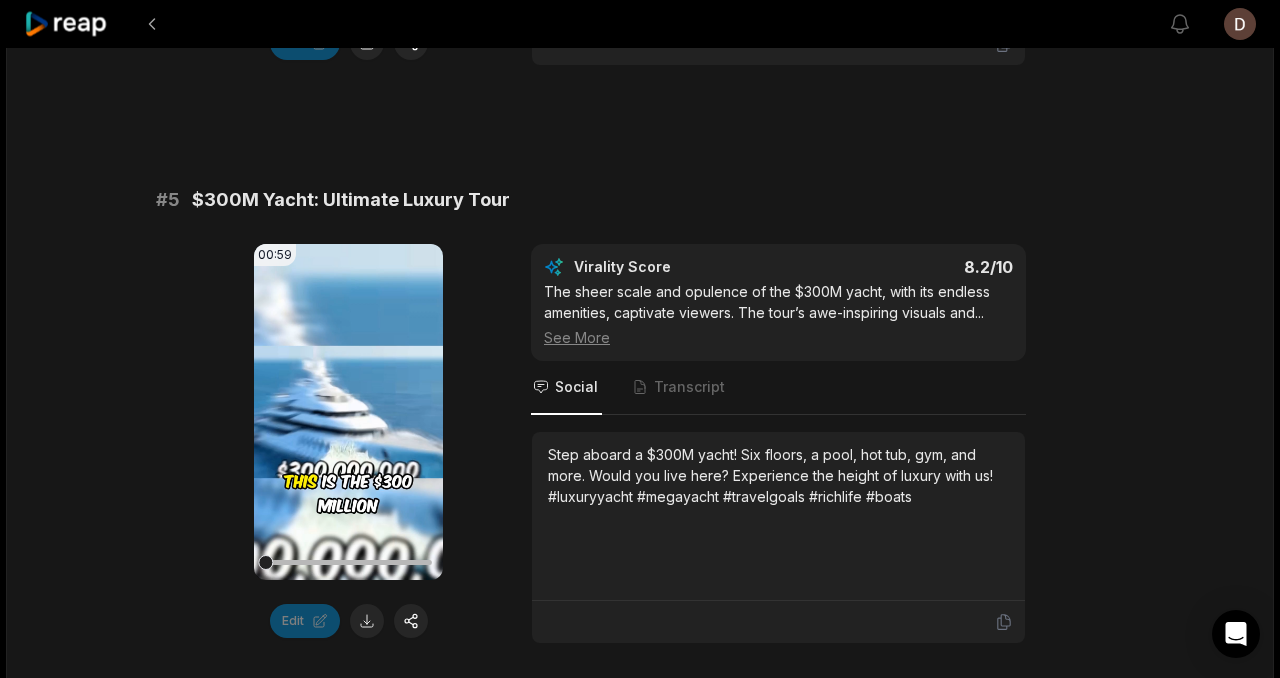 scroll, scrollTop: 2866, scrollLeft: 0, axis: vertical 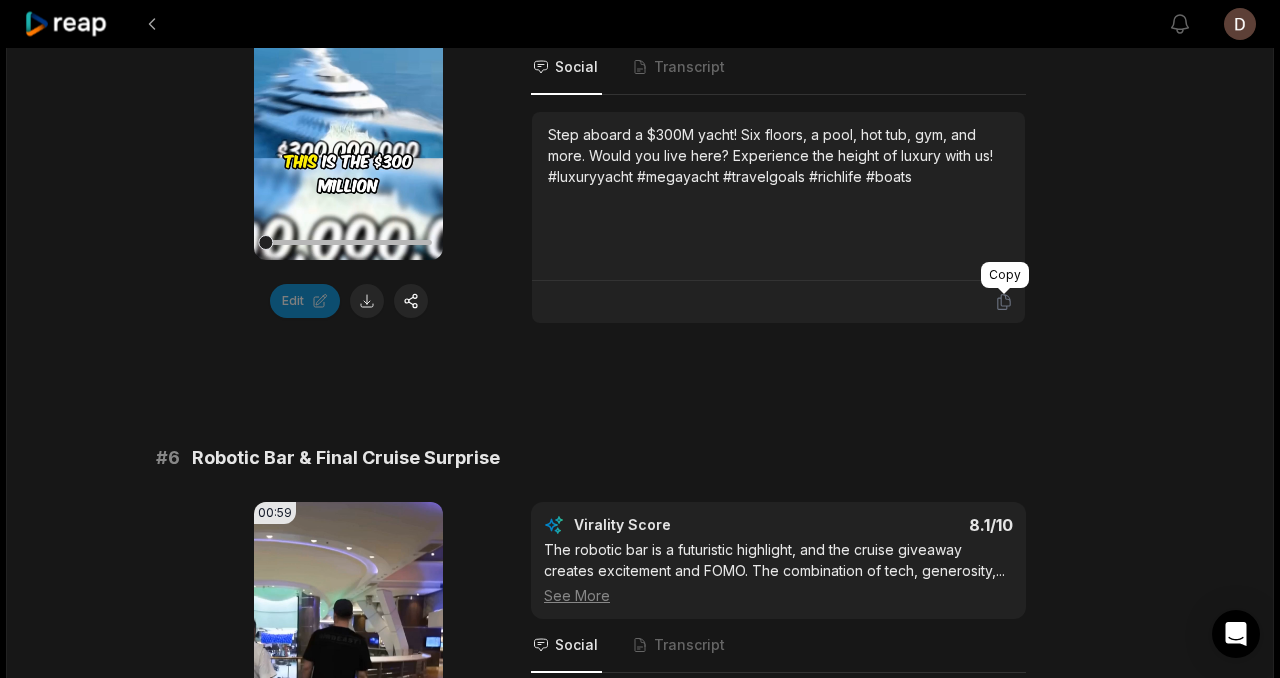 click 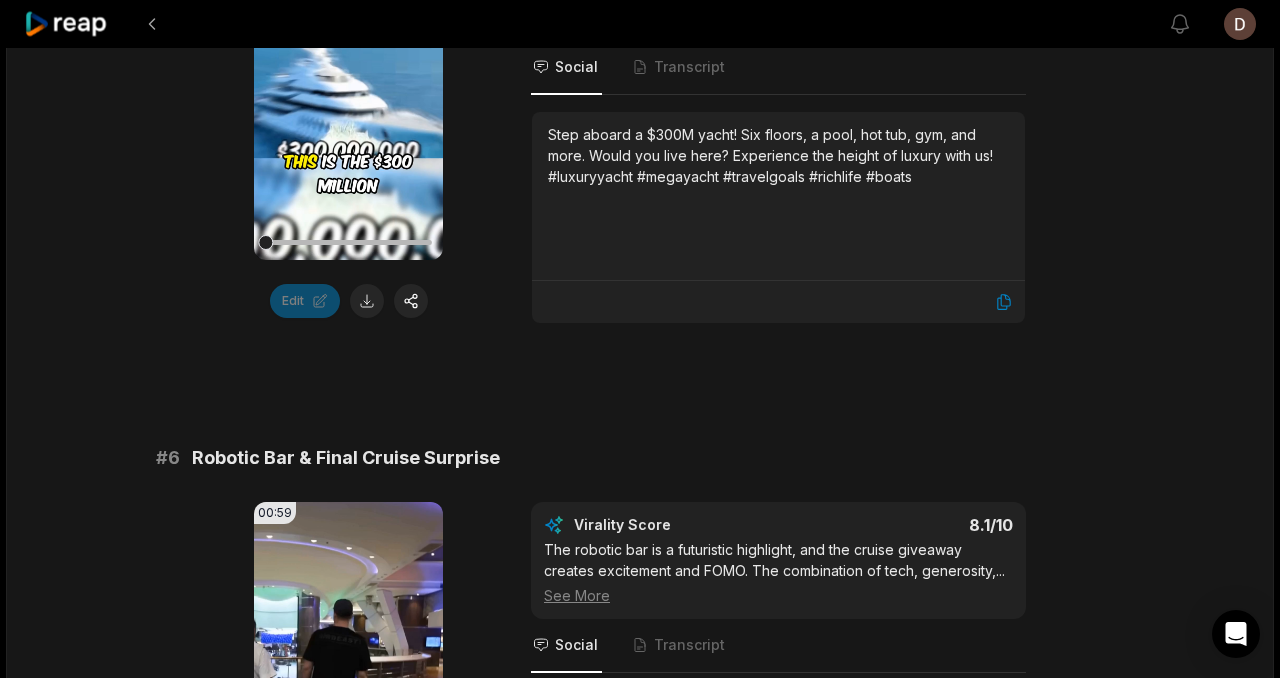 click at bounding box center [367, 301] 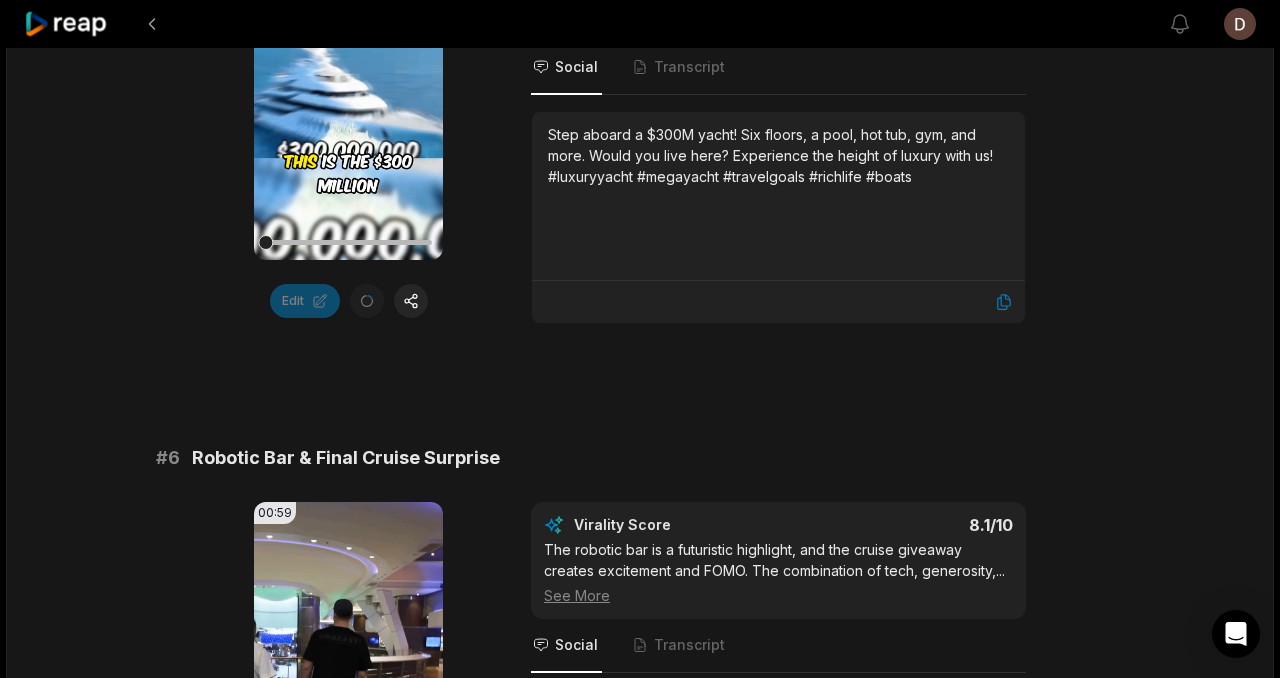 click on "Edit" at bounding box center [348, 301] 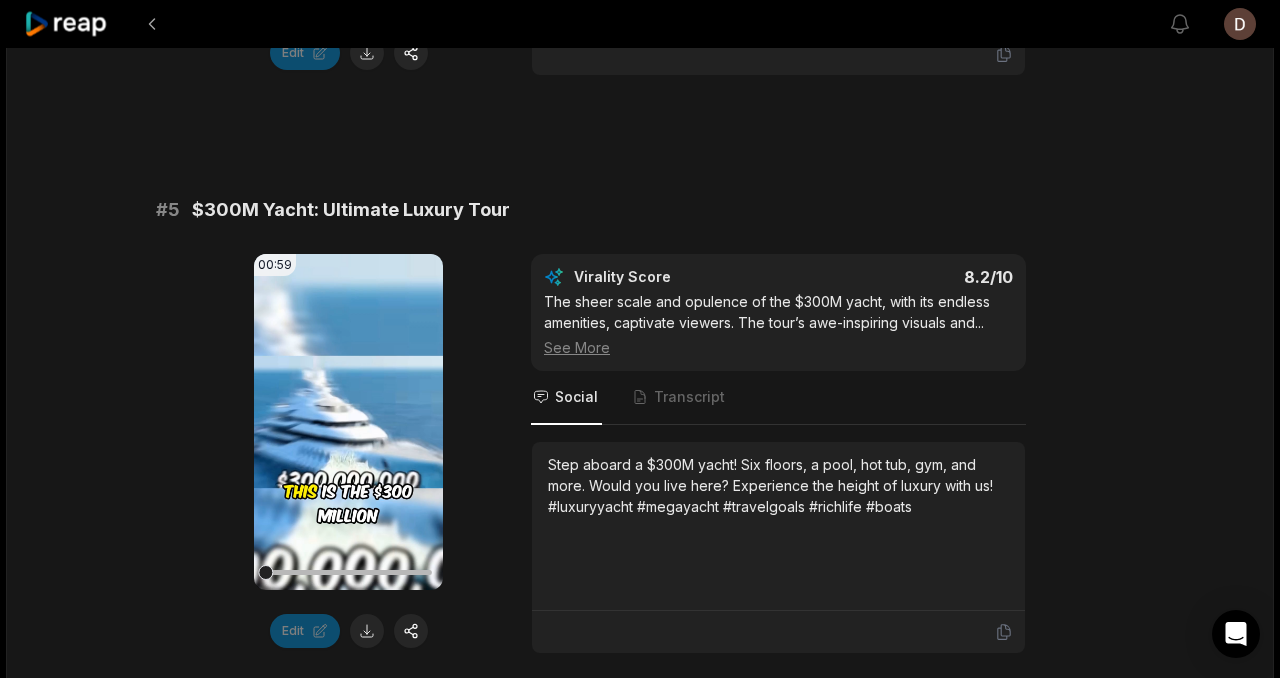 scroll, scrollTop: 2545, scrollLeft: 0, axis: vertical 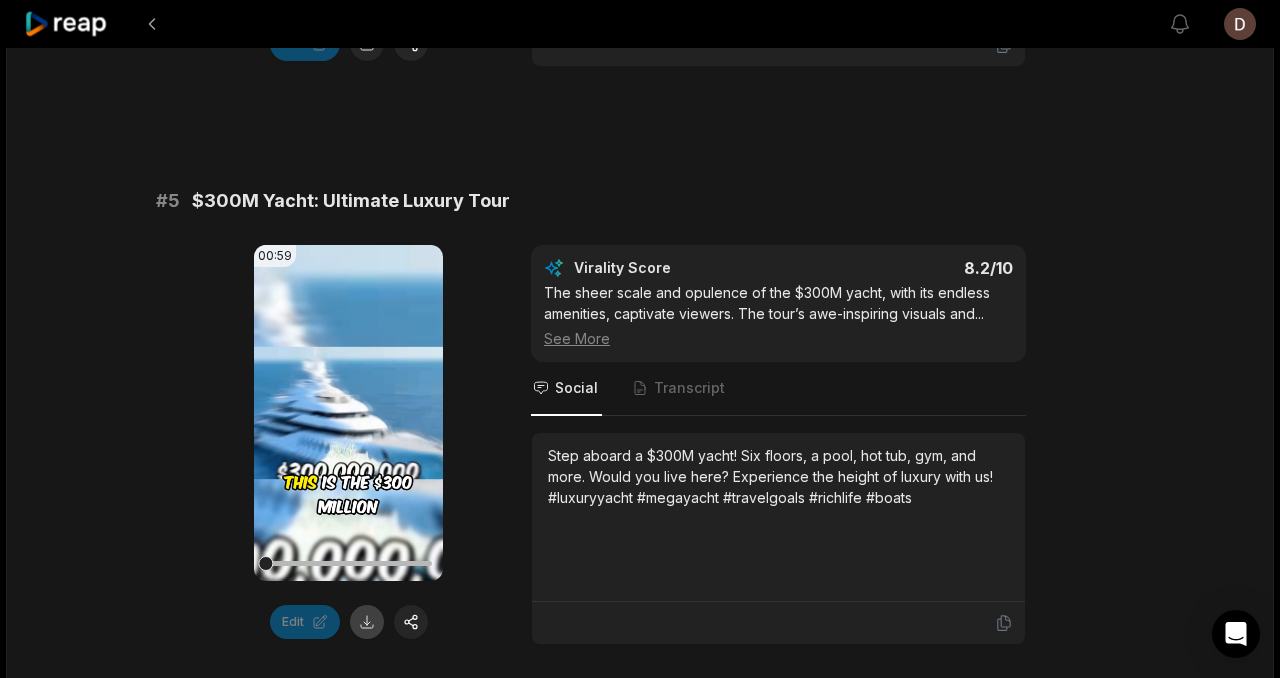 click at bounding box center [367, 622] 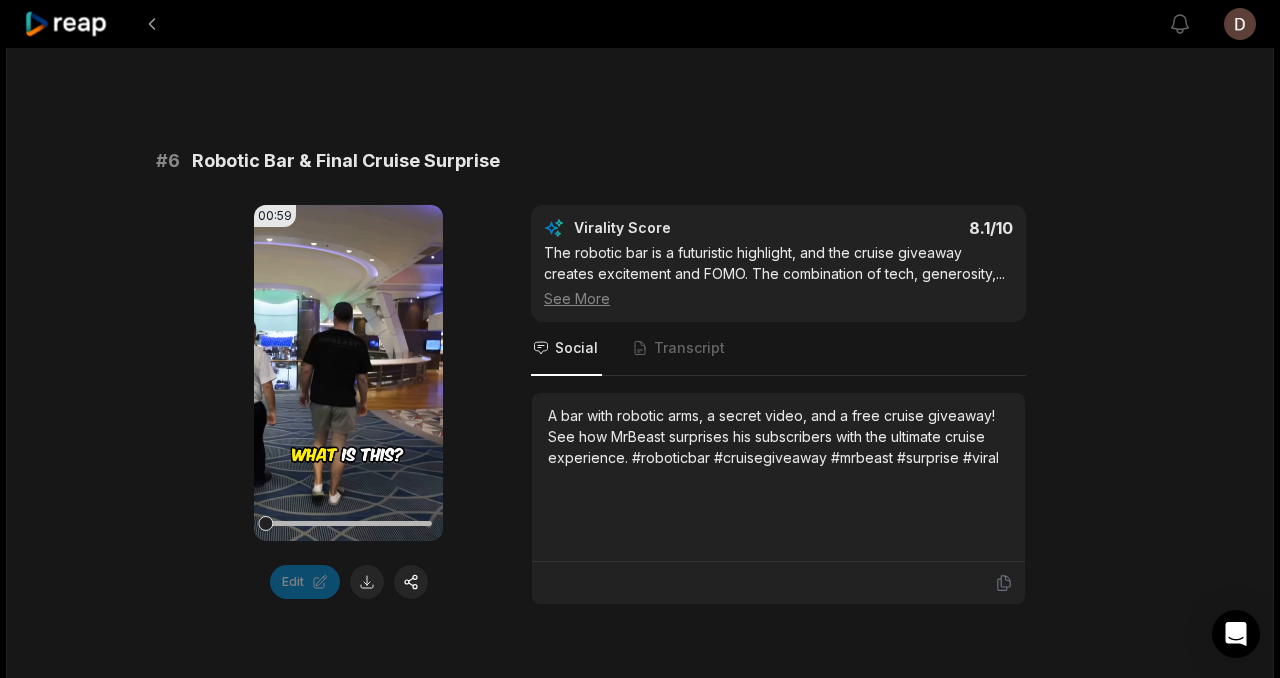scroll, scrollTop: 3170, scrollLeft: 0, axis: vertical 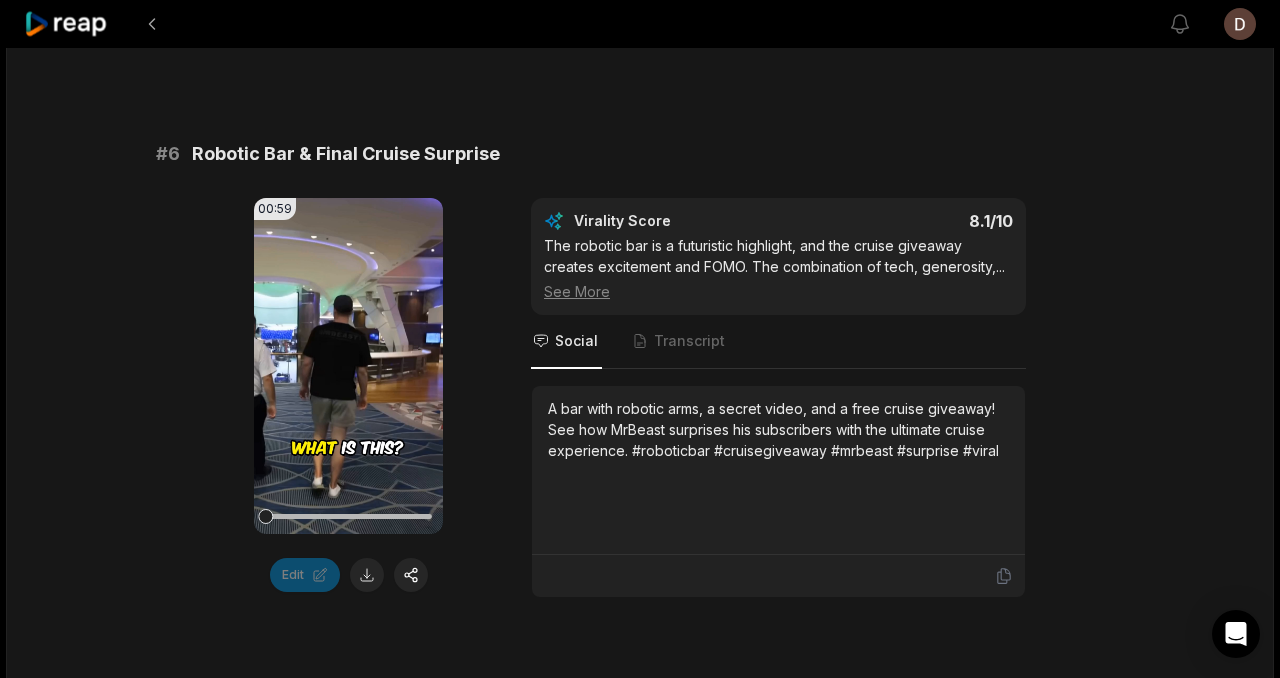 click at bounding box center [778, 576] 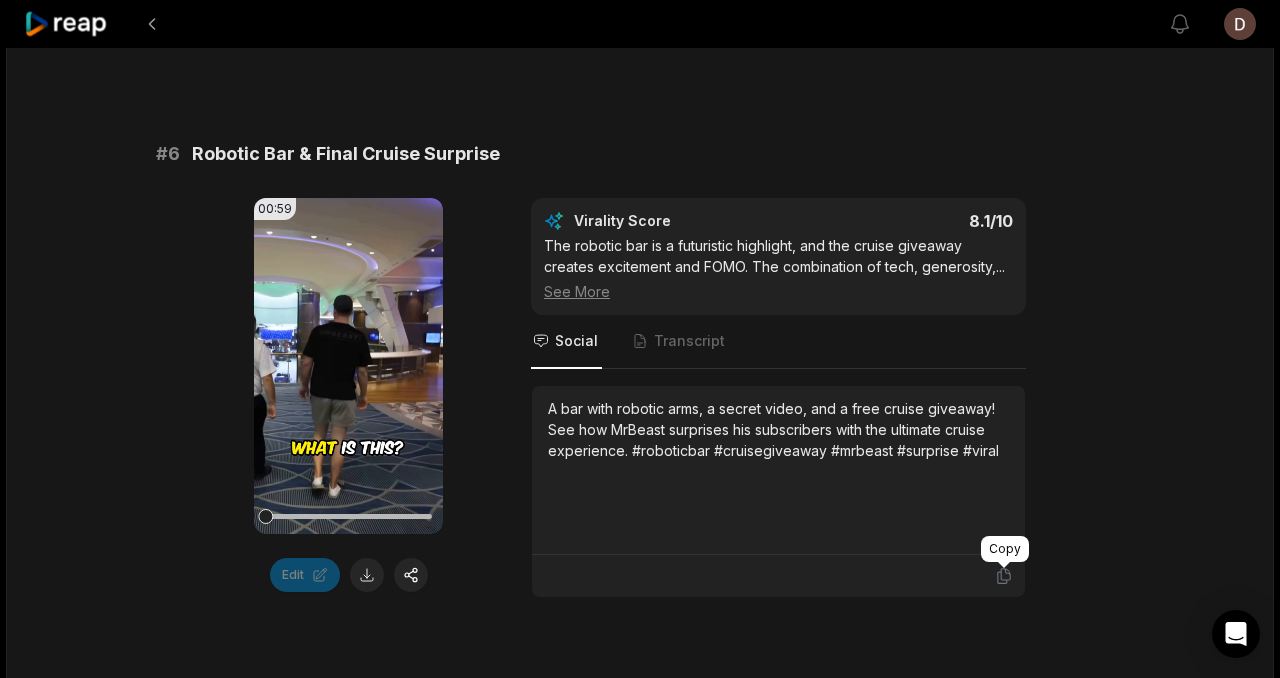 click 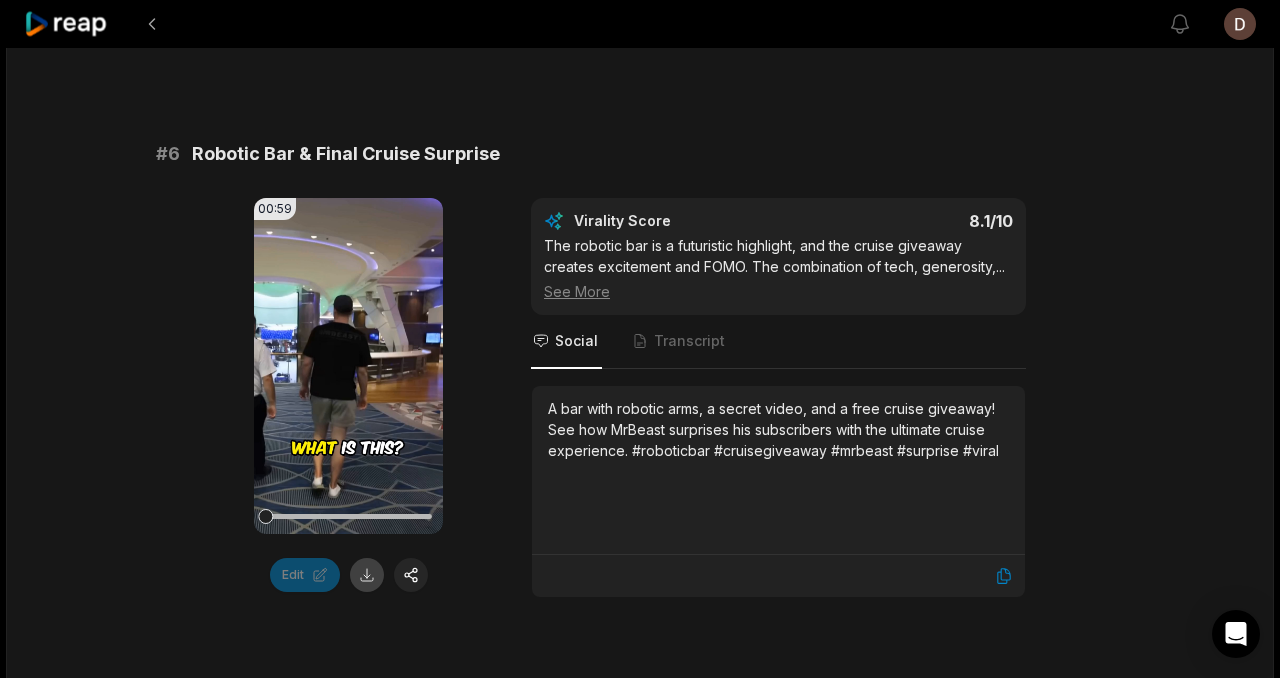 click at bounding box center [367, 575] 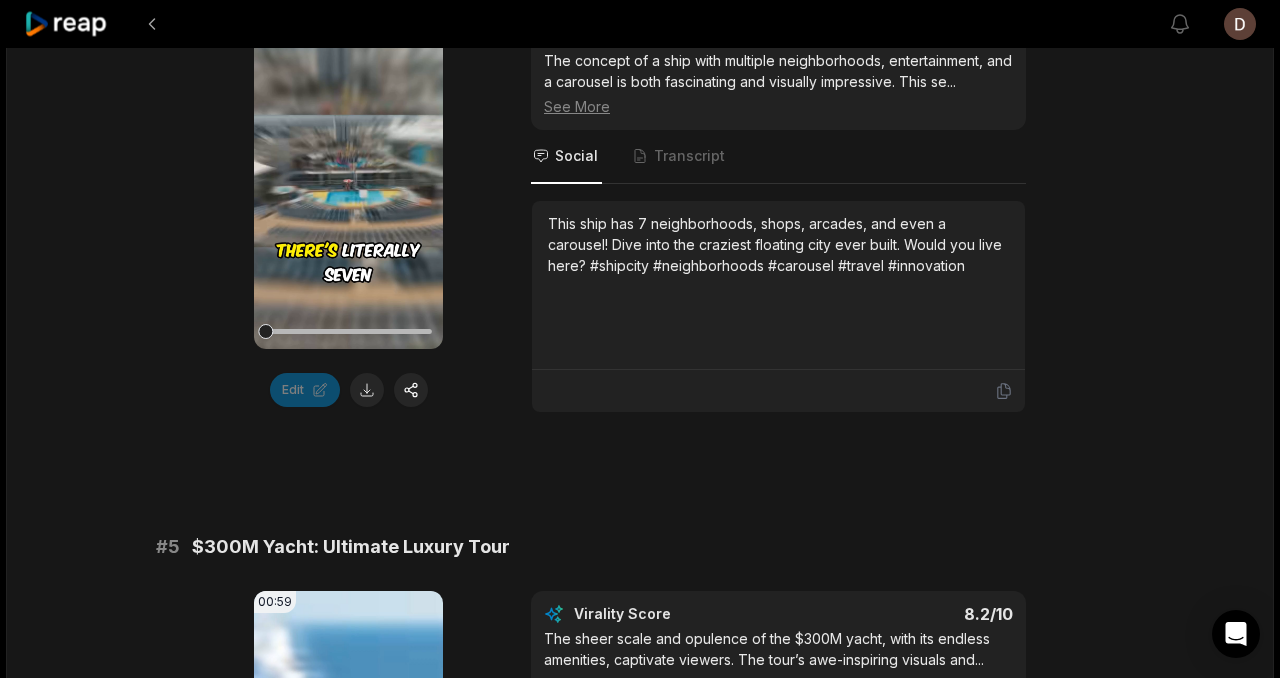 scroll, scrollTop: 2606, scrollLeft: 0, axis: vertical 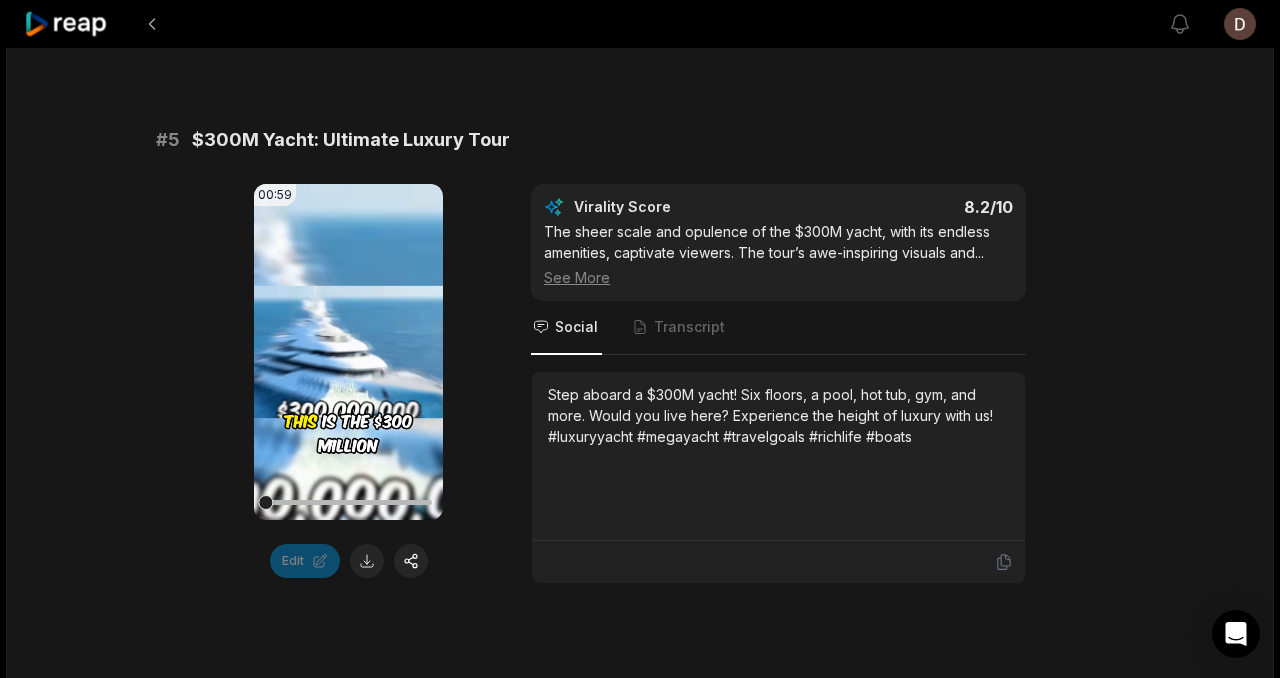 click on "Virality Score" at bounding box center (681, 207) 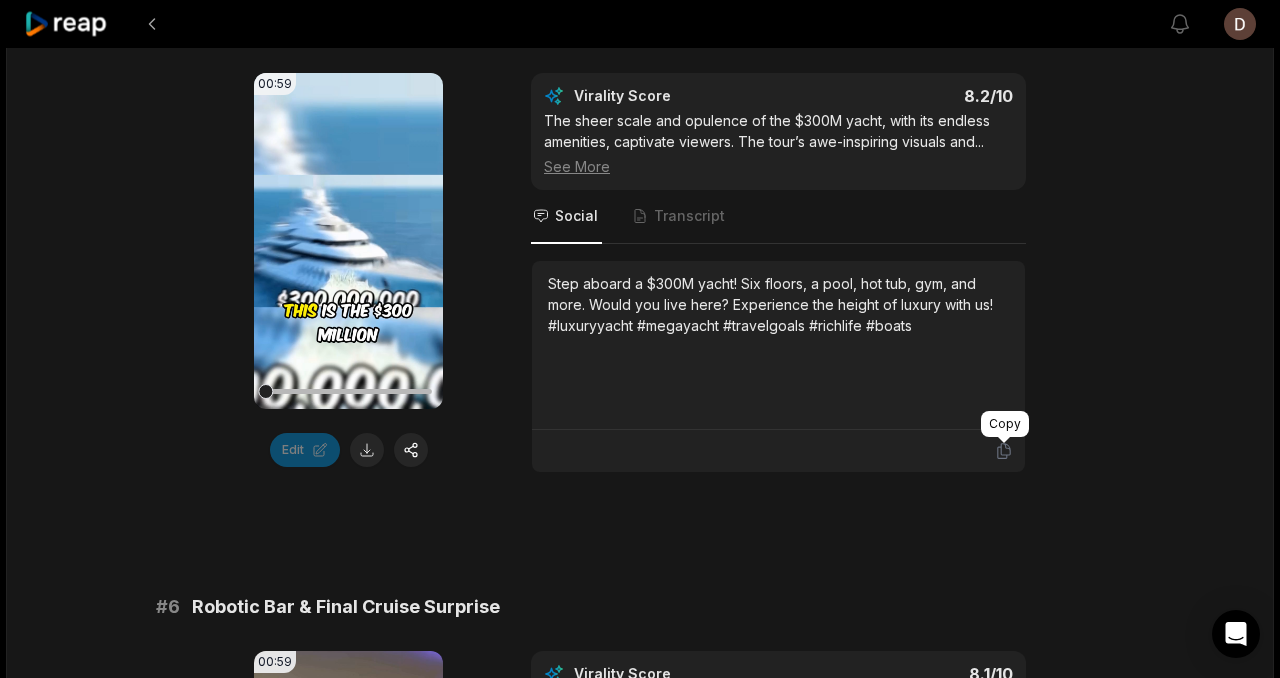 click 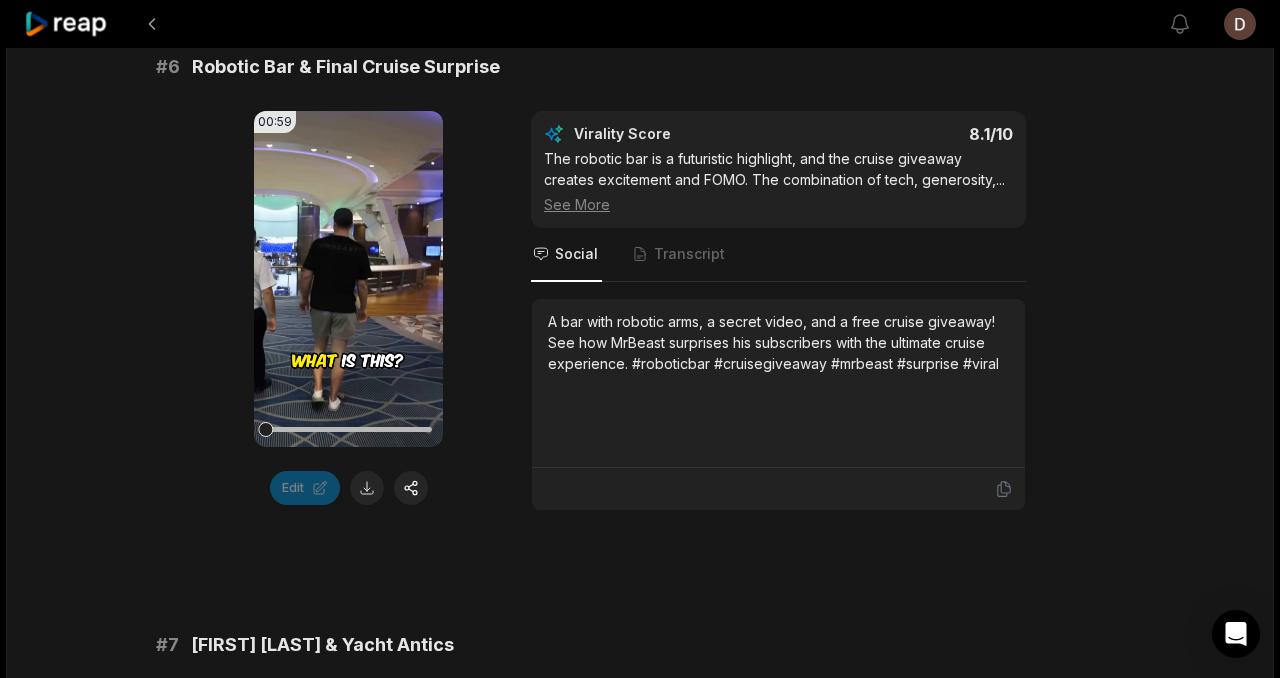 scroll, scrollTop: 3290, scrollLeft: 0, axis: vertical 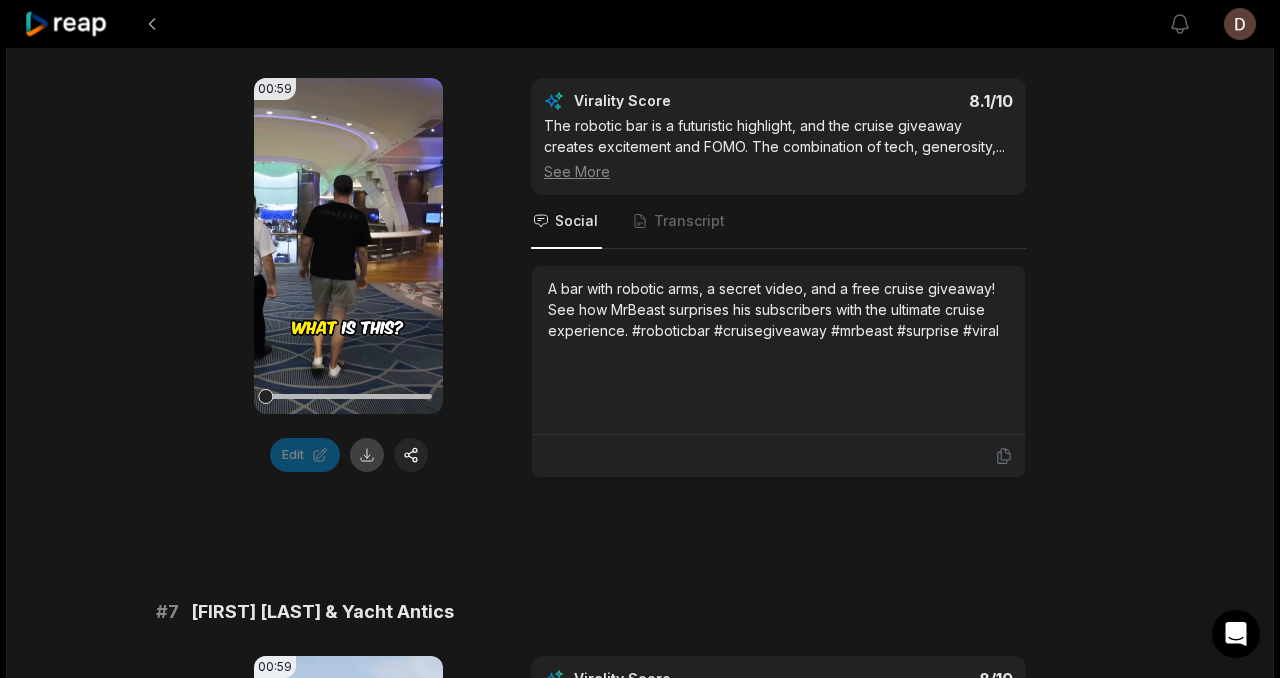 click at bounding box center [367, 455] 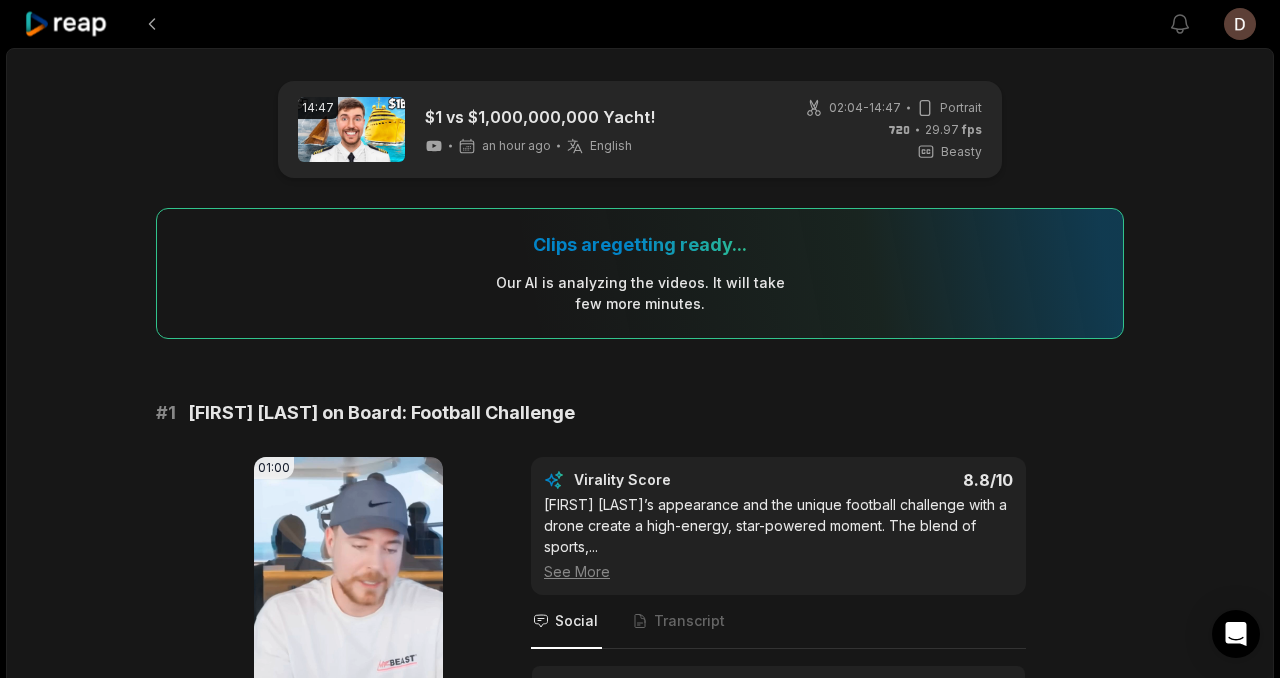 scroll, scrollTop: 0, scrollLeft: 0, axis: both 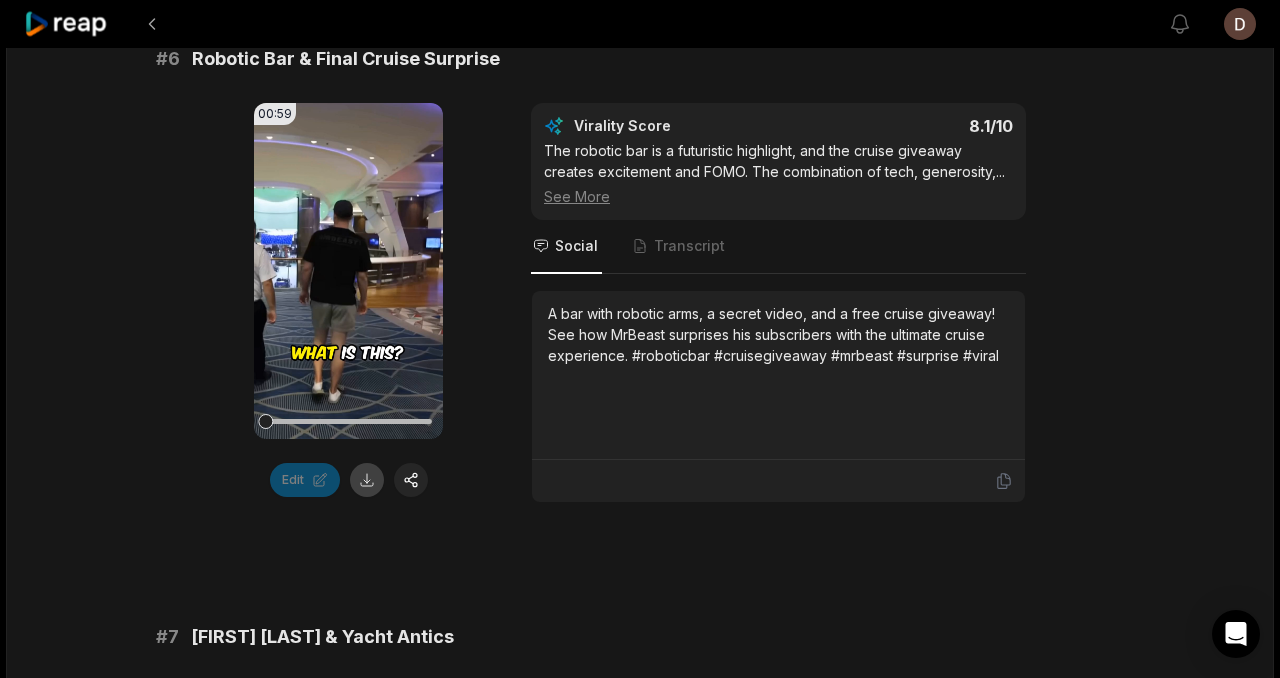 click at bounding box center (367, 480) 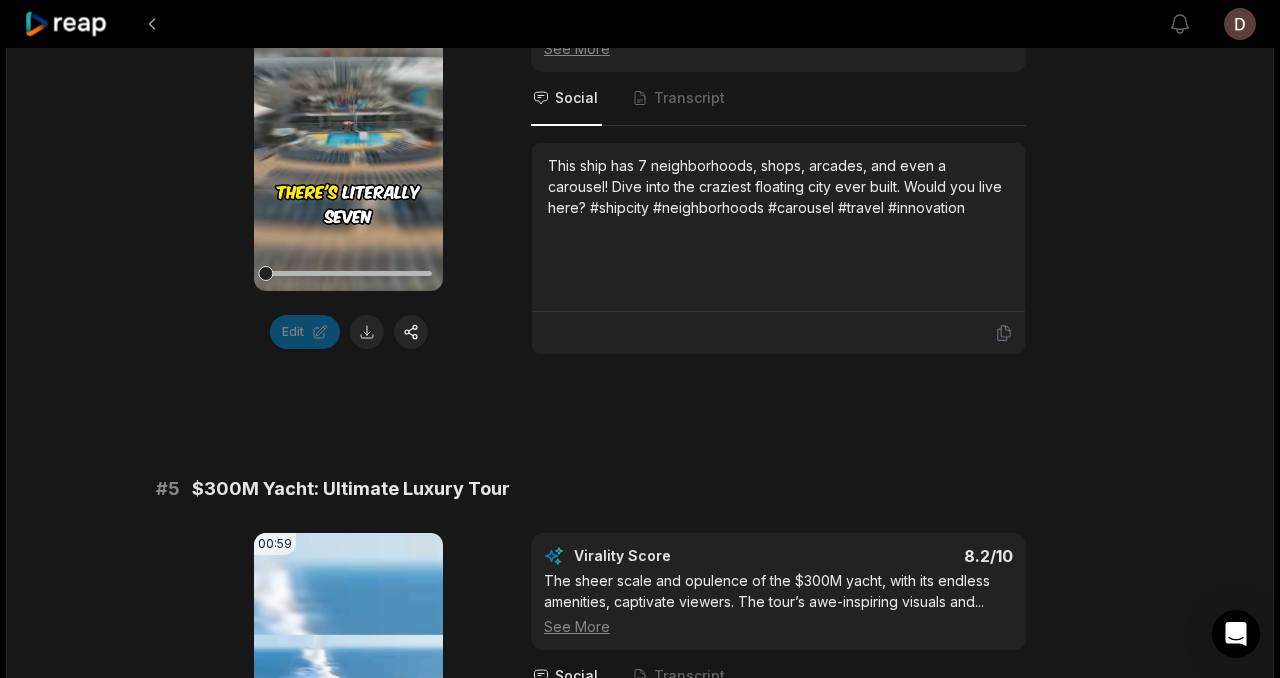 scroll, scrollTop: 1532, scrollLeft: 0, axis: vertical 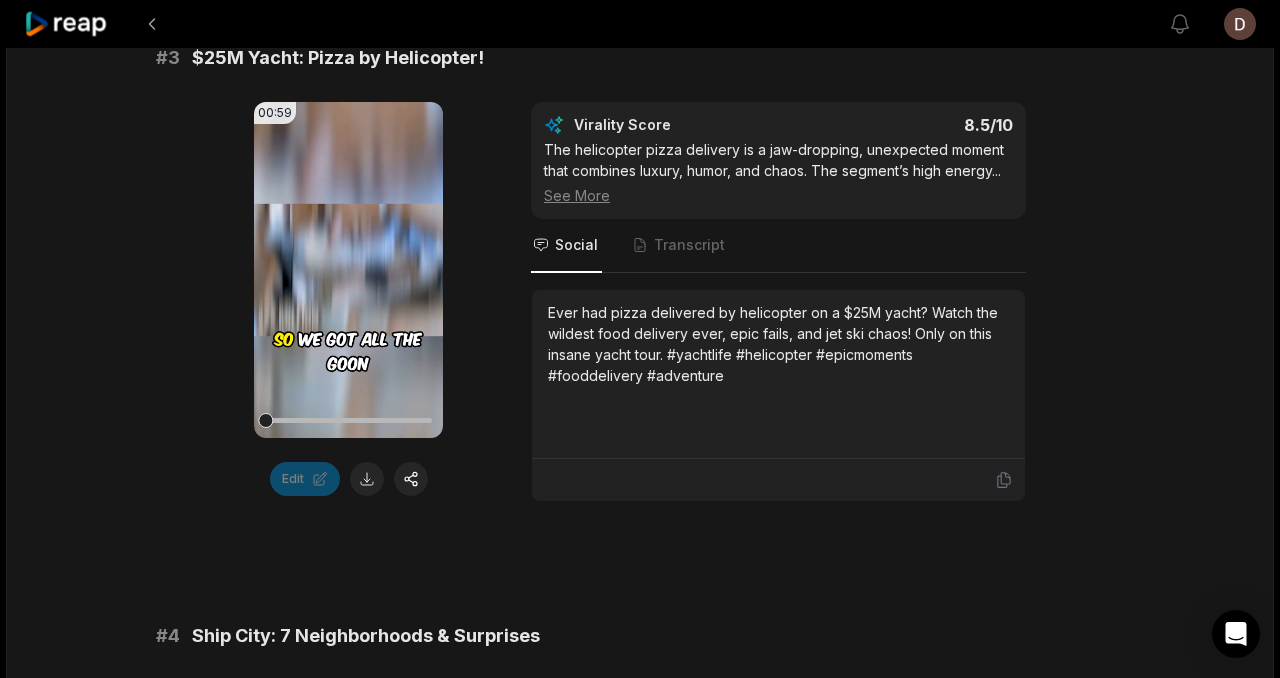 click on "# 1 [FIRST] [LAST] on Board: Football Challenge 01:00 Your browser does not support mp4 format. Edit Virality Score 8.8 /10 [FIRST] [LAST]’s appearance and the unique football challenge with a drone create a high-energy, star-powered moment. The blend of sports,   See More Social Transcript NFL legend [FIRST] [LAST] joins the yacht! Watch epic football challenges, drone shots, and hilarious fails. Can [FIRST] hit the drone on his first try? #[FIRST] #nfl #footballchallenge #yachtparty #celebrity # 2 World’s Largest Yacht: Mind-Blowing Scale 01:00 Your browser does not support mp4 format. Edit Virality Score 8.6 /10 The mind-blowing scale and features of the world’s largest yacht are visually stunning and awe-inspiring. The sheer extravagance and   See More Social Transcript This yacht is a floating city! 17 stories, 2,000 rooms, water slides, malls, and more. Can you imagine living here? See the world’s largest yacht in action! #largestyacht #megaship #travel #engineering #amazing # 3 00:59 Edit Virality Score" at bounding box center (640, 2007) 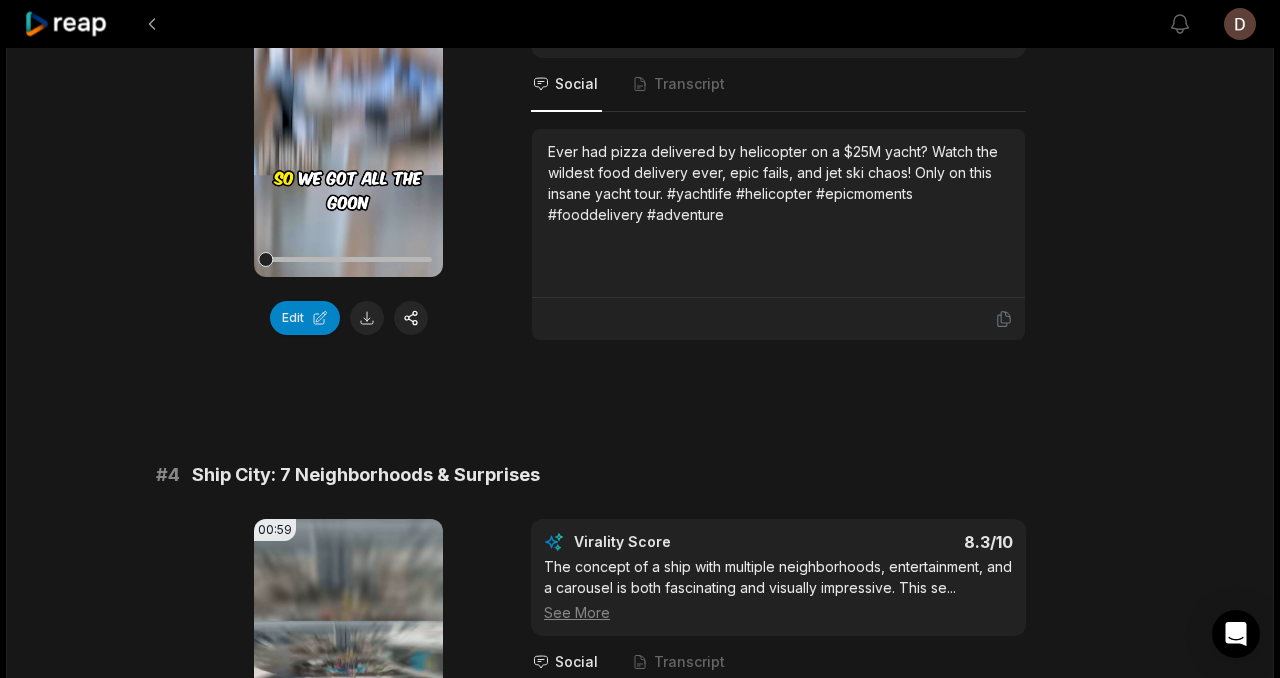 scroll, scrollTop: 1370, scrollLeft: 0, axis: vertical 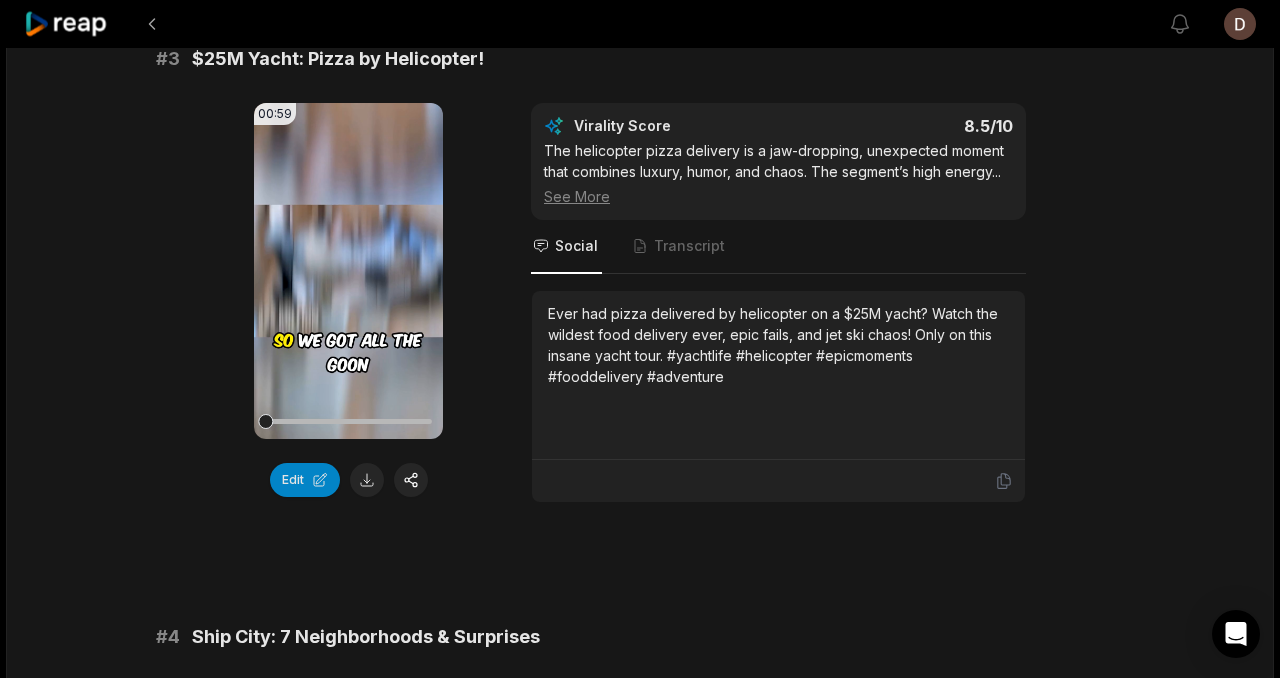 drag, startPoint x: 84, startPoint y: 31, endPoint x: 138, endPoint y: 2, distance: 61.294373 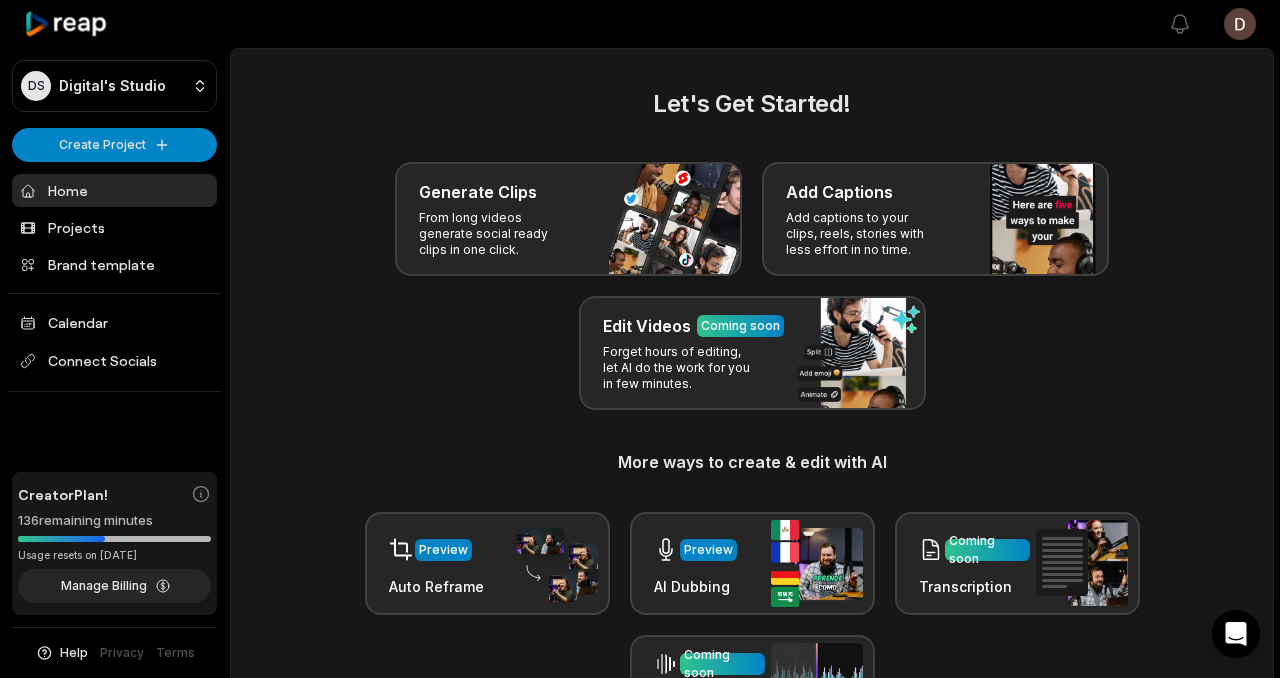 scroll, scrollTop: 0, scrollLeft: 0, axis: both 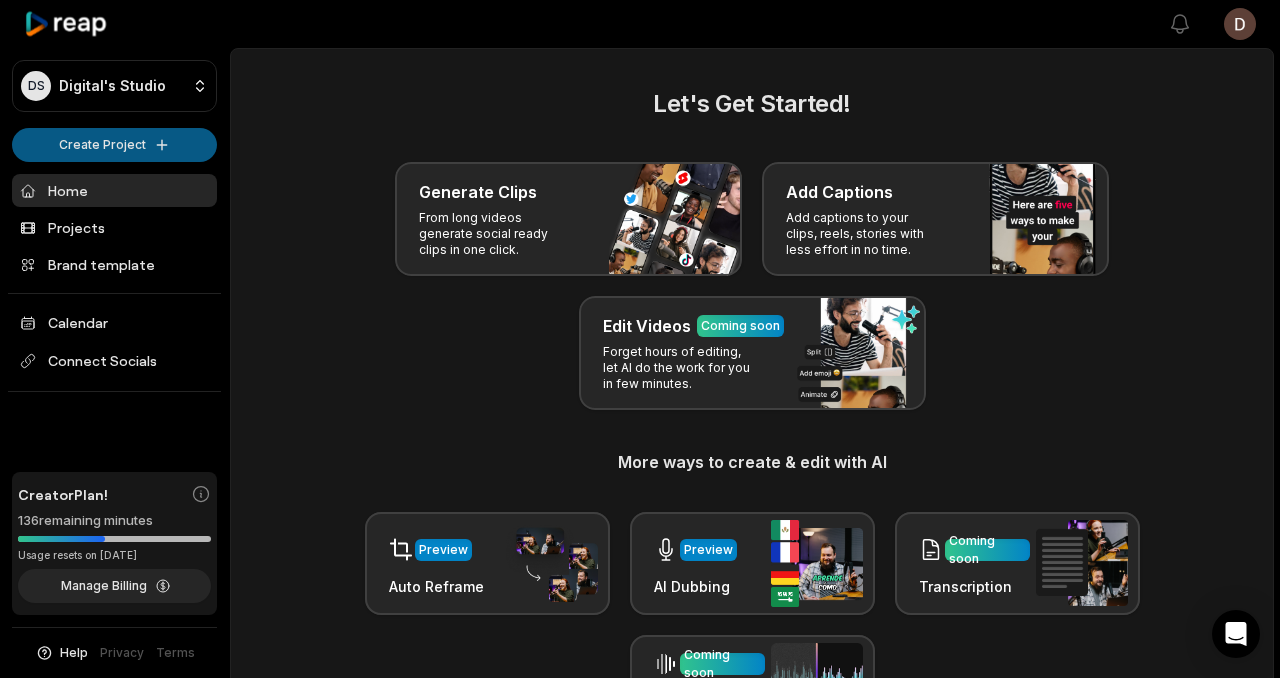 click on "DS Digital's Studio Create Project Home Projects Brand template Calendar Connect Socials Creator Plan! 136 remaining minutes Usage resets on [DATE] Manage Billing Help Privacy Terms Open sidebar View notifications Open user menu Let's Get Started! Generate Clips From long videos generate social ready clips in one click. Add Captions Add captions to your clips, reels, stories with less effort in no time. Edit Videos Coming soon Forget hours of editing, let AI do the work for you in few minutes. More ways to create & edit with AI Preview Auto Reframe Preview AI Dubbing Coming soon Transcription Coming soon Noise removal Recent Projects View all View Clips Clips 12:44 $1 vs $1,000,000,000 Yacht! Open options an hour ago View Clips Clips 53:58 The ONE Trick You Need to Master to Live a Peaceful and Fulfilled Life | The Let Them Theory Open options 2 hours ago View Clips Clips 18:41 $456,000 Squid Game In Real Life! Open options 11 hours ago View Clips Clips 48:16 Open options 12 hours ago Made with" at bounding box center (640, 339) 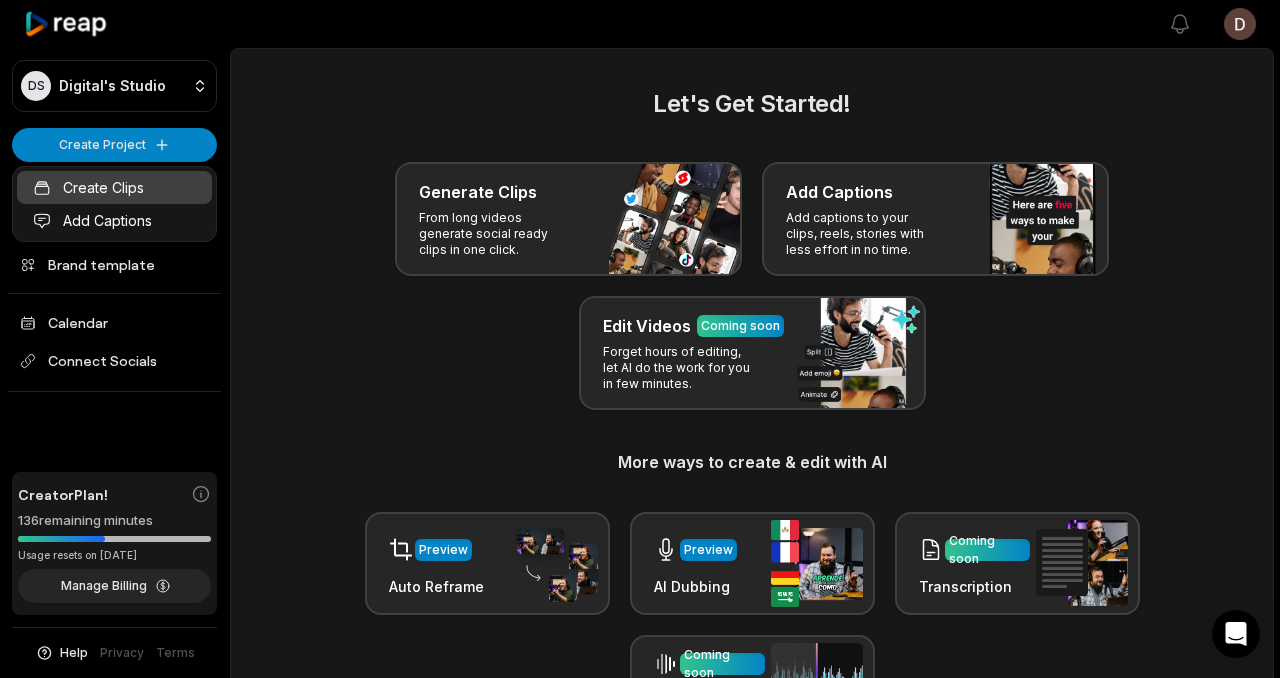 click on "Create Clips" at bounding box center [114, 187] 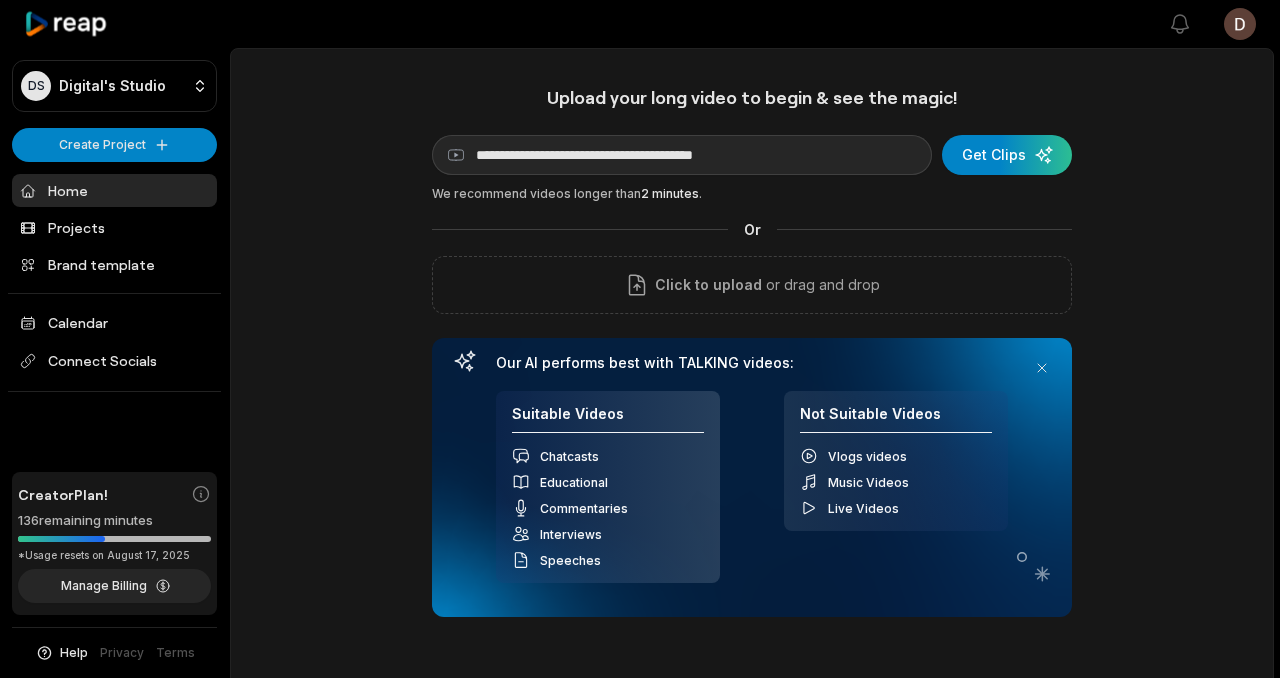 scroll, scrollTop: 196, scrollLeft: 0, axis: vertical 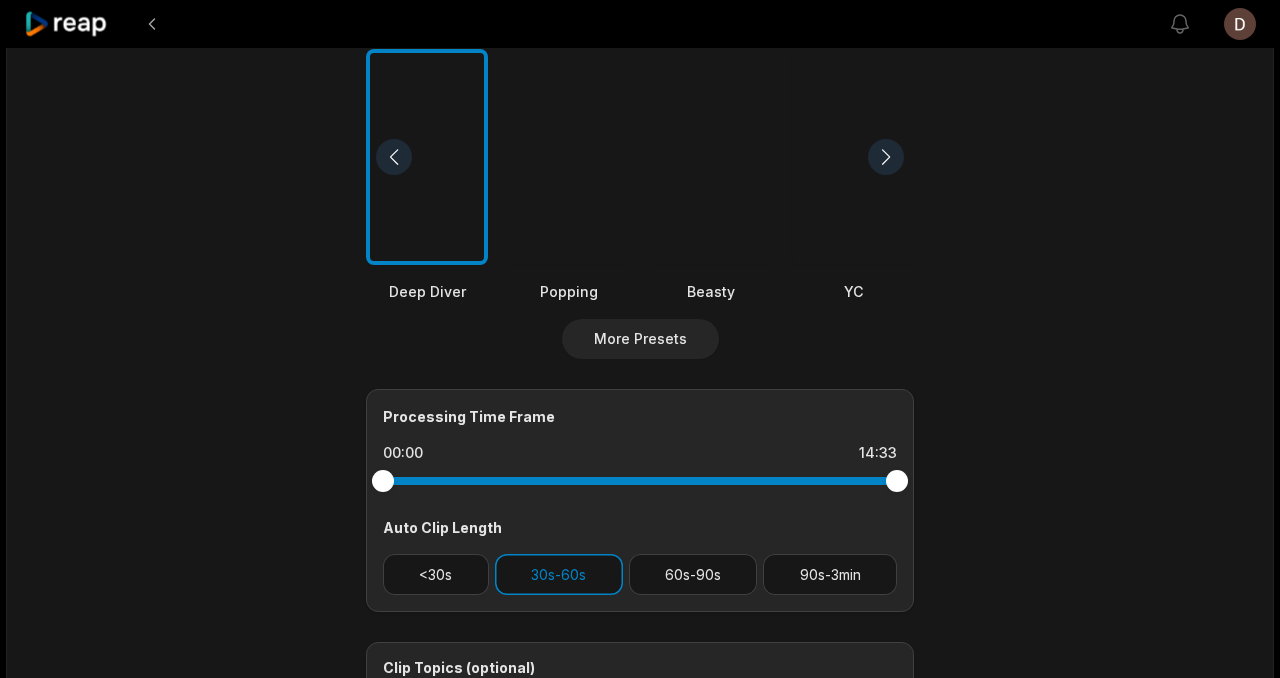 click at bounding box center (711, 157) 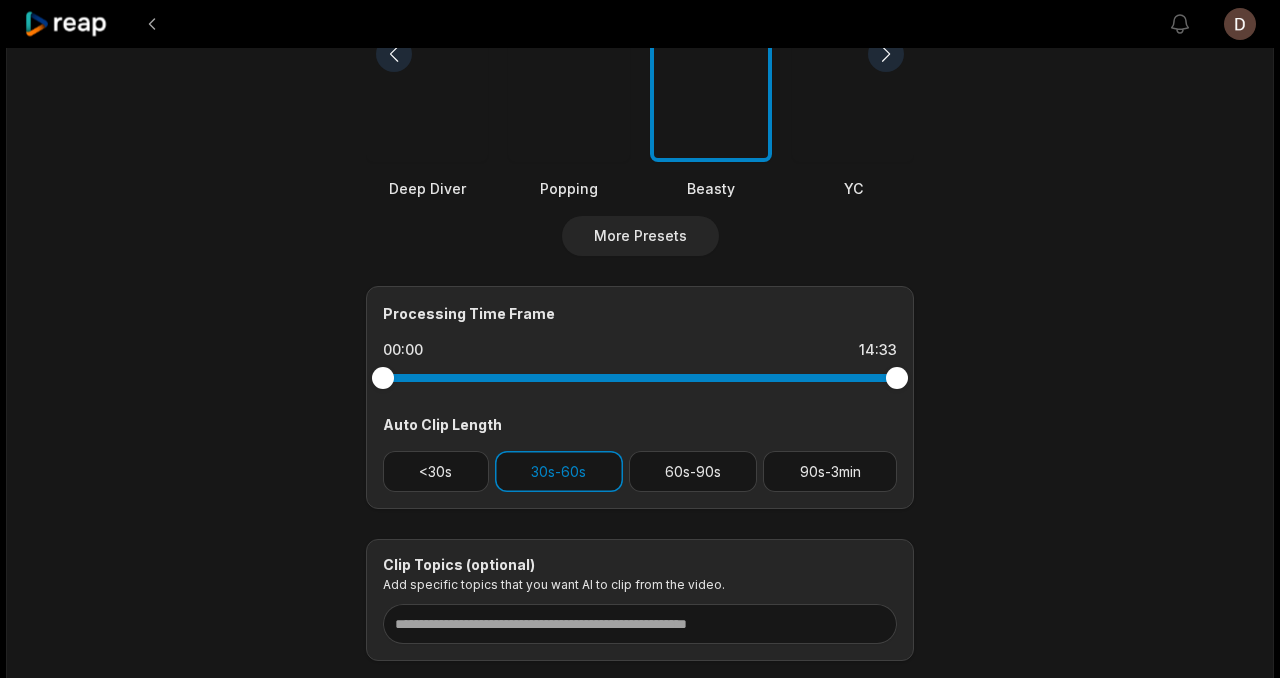 scroll, scrollTop: 772, scrollLeft: 0, axis: vertical 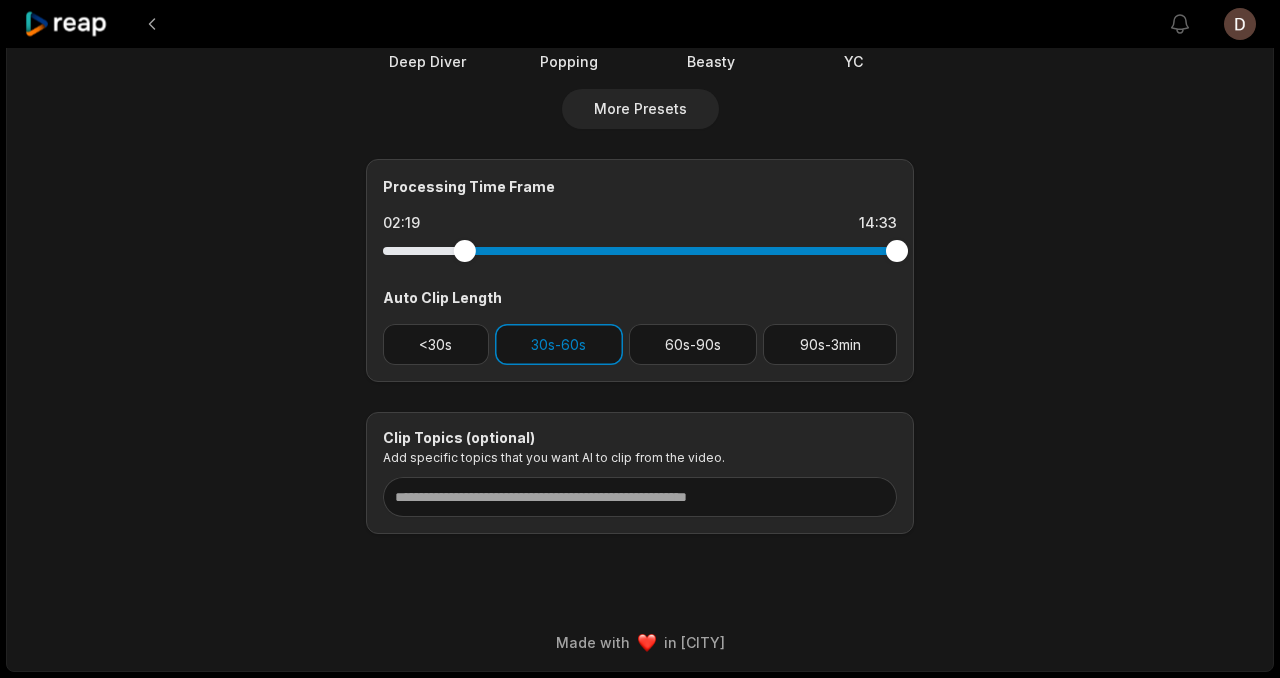 click at bounding box center [640, 251] 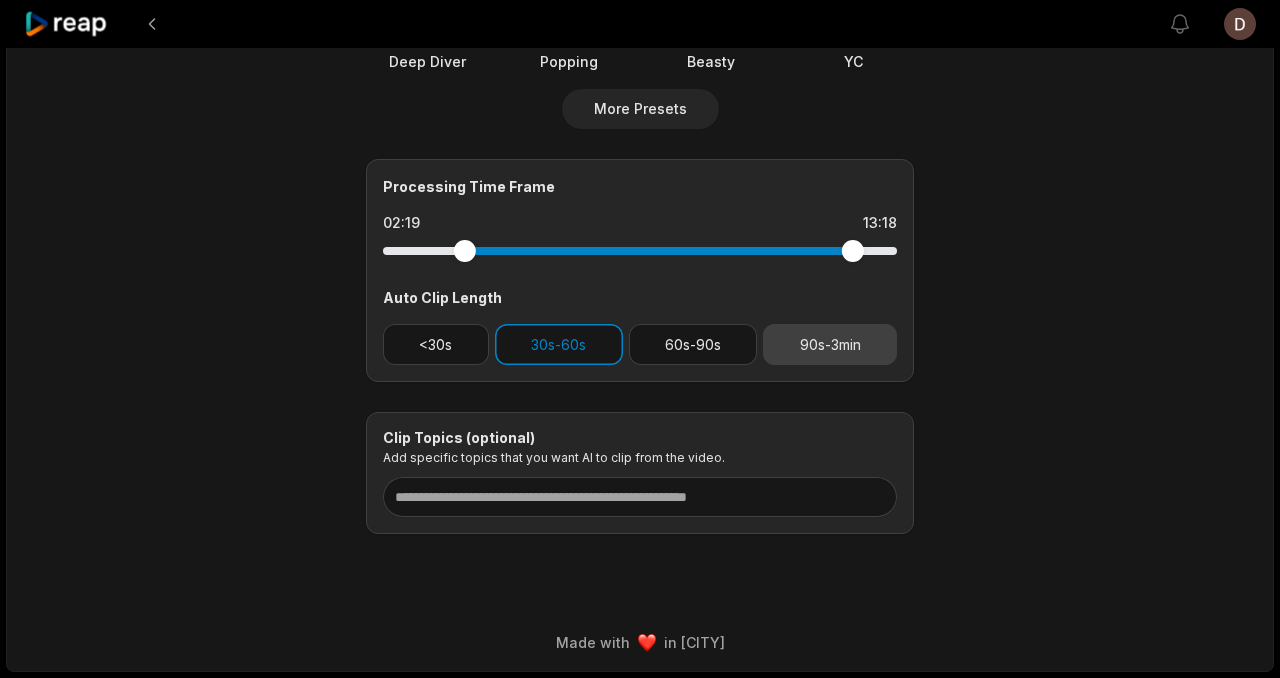 click on "90s-3min" at bounding box center [830, 344] 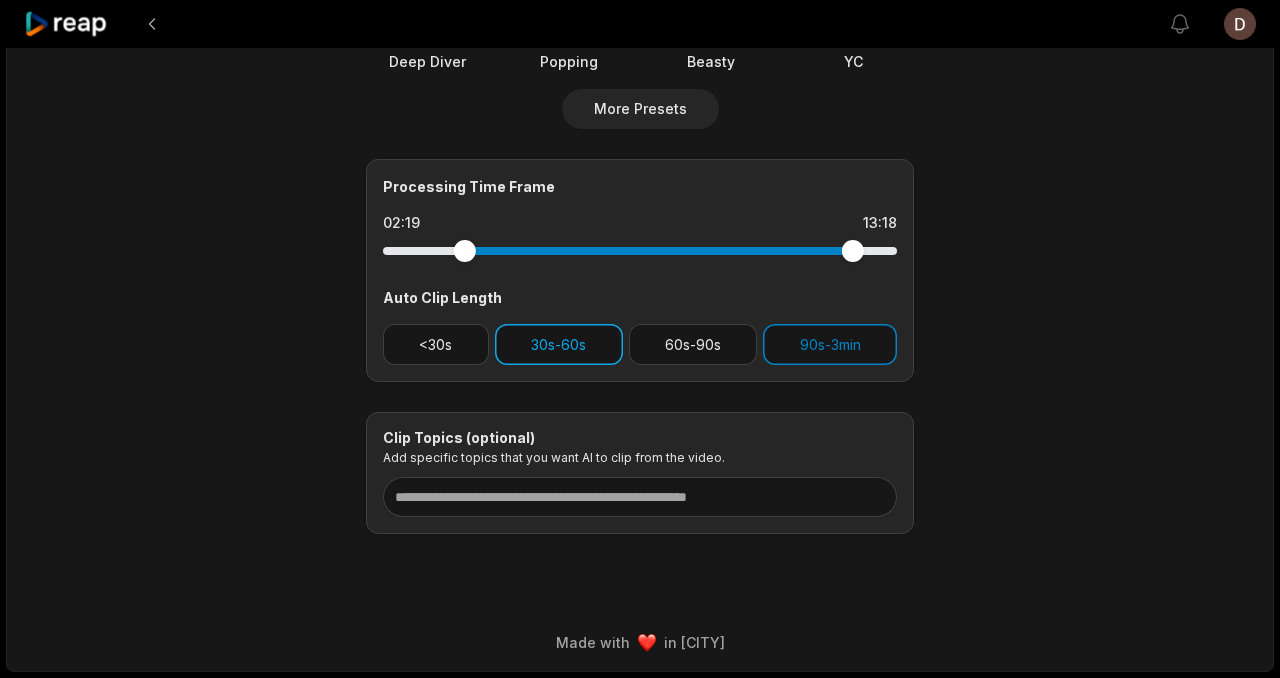 click on "30s-60s" at bounding box center [559, 344] 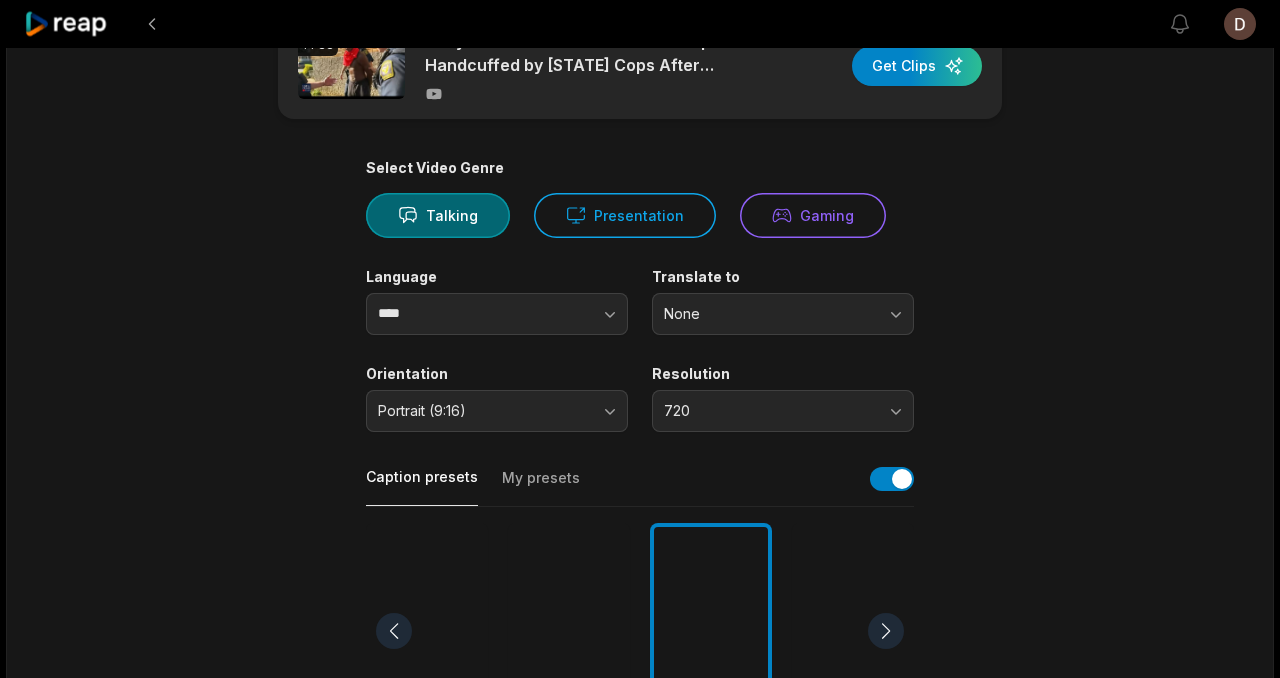 scroll, scrollTop: 0, scrollLeft: 0, axis: both 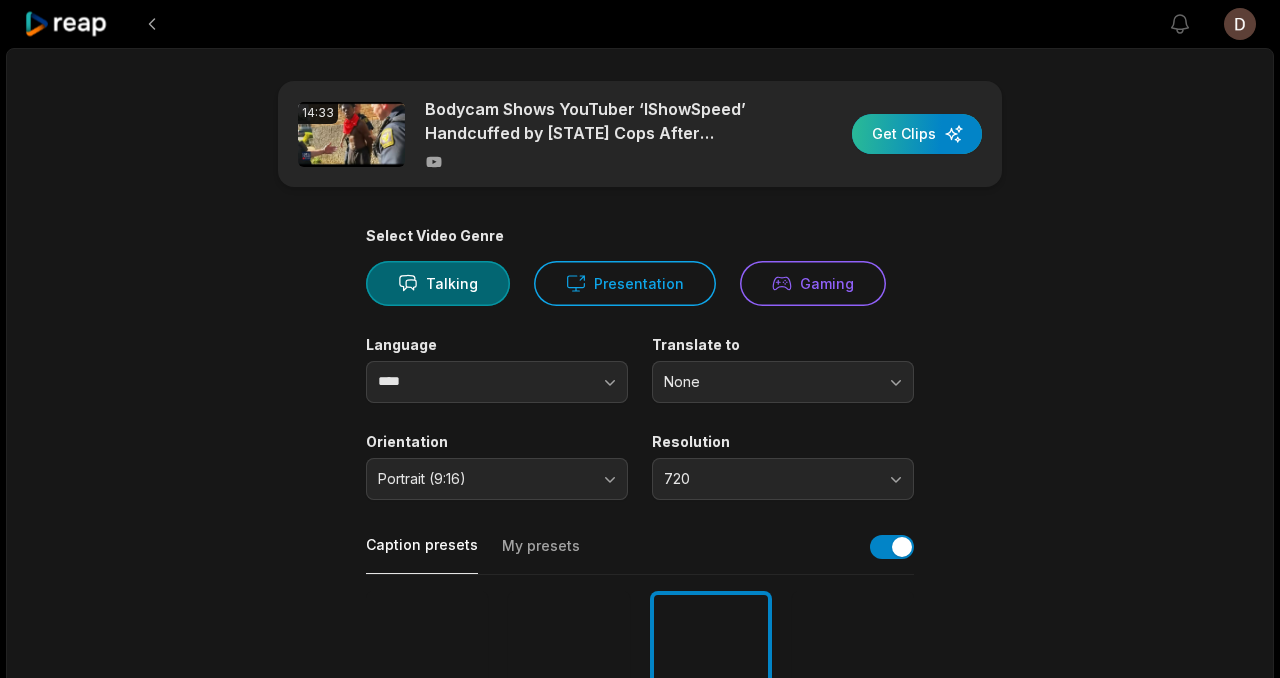 click at bounding box center [917, 134] 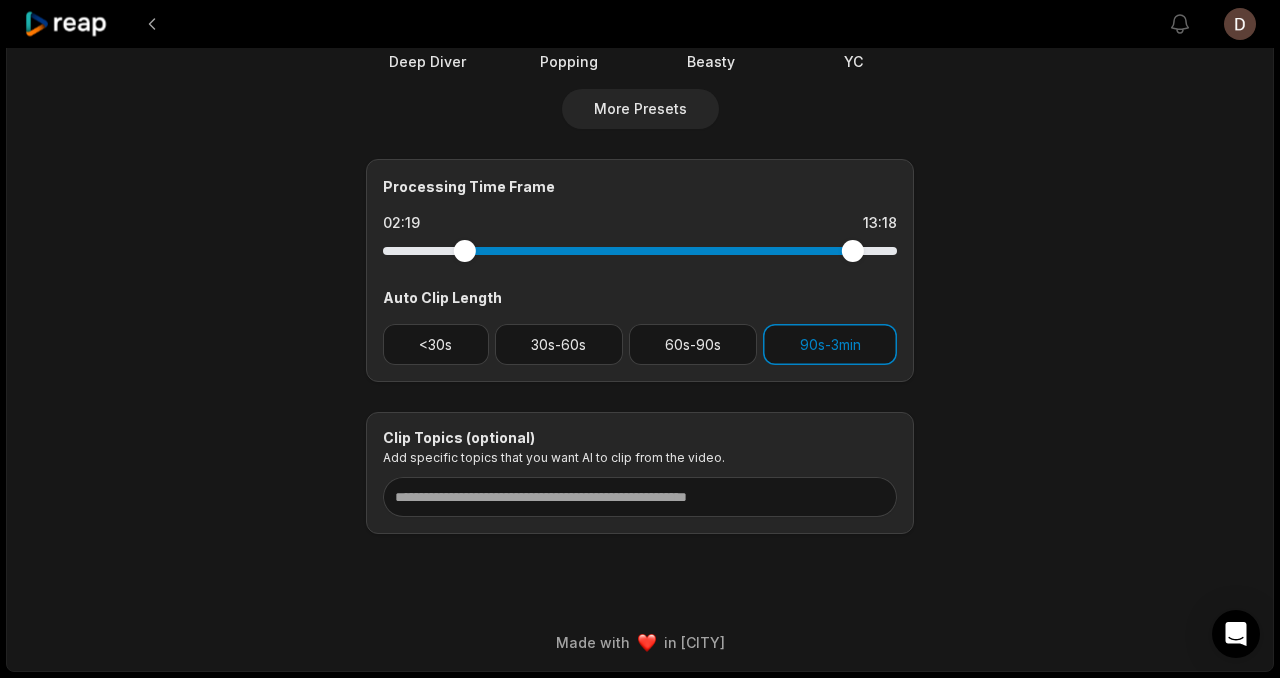 scroll, scrollTop: 0, scrollLeft: 0, axis: both 